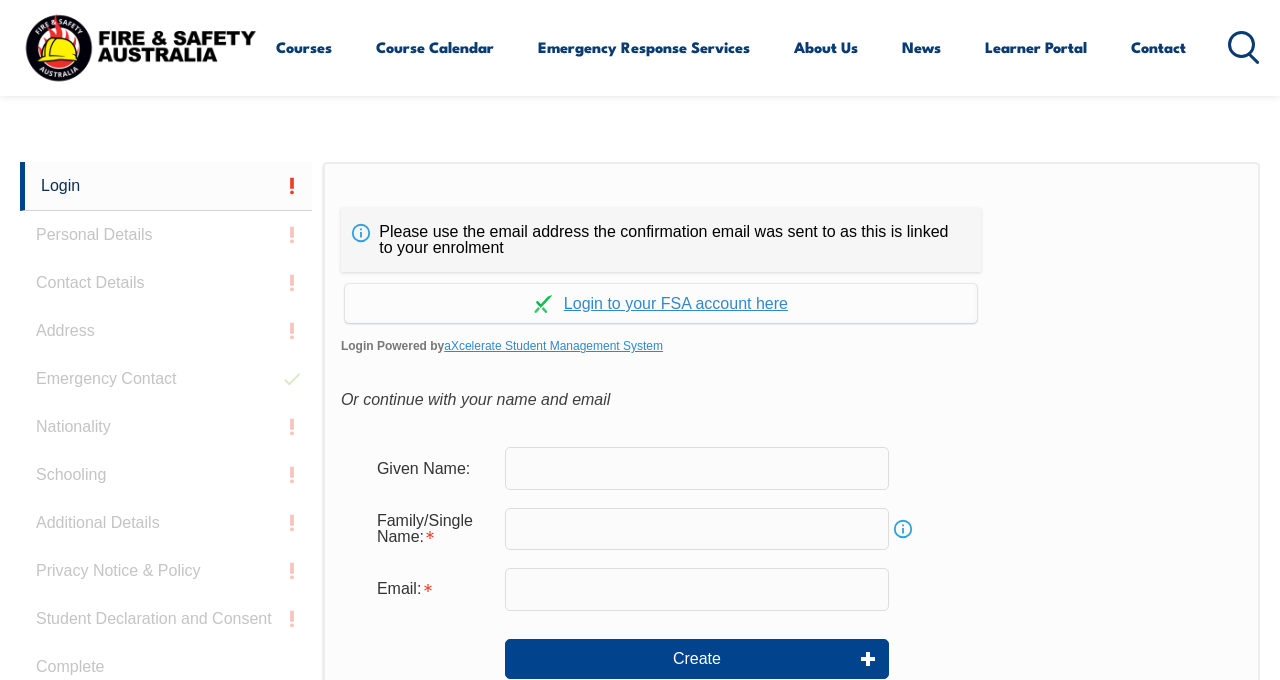 scroll, scrollTop: 0, scrollLeft: 0, axis: both 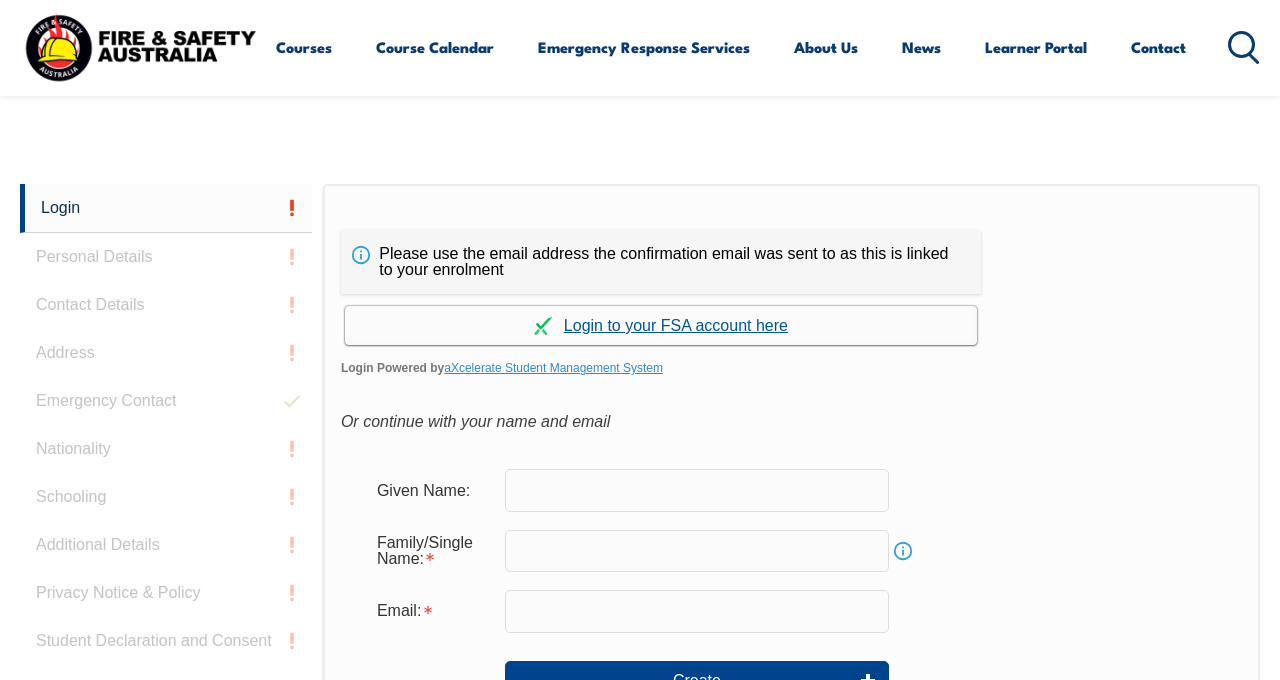 click on "Continue with aXcelerate" at bounding box center (661, 325) 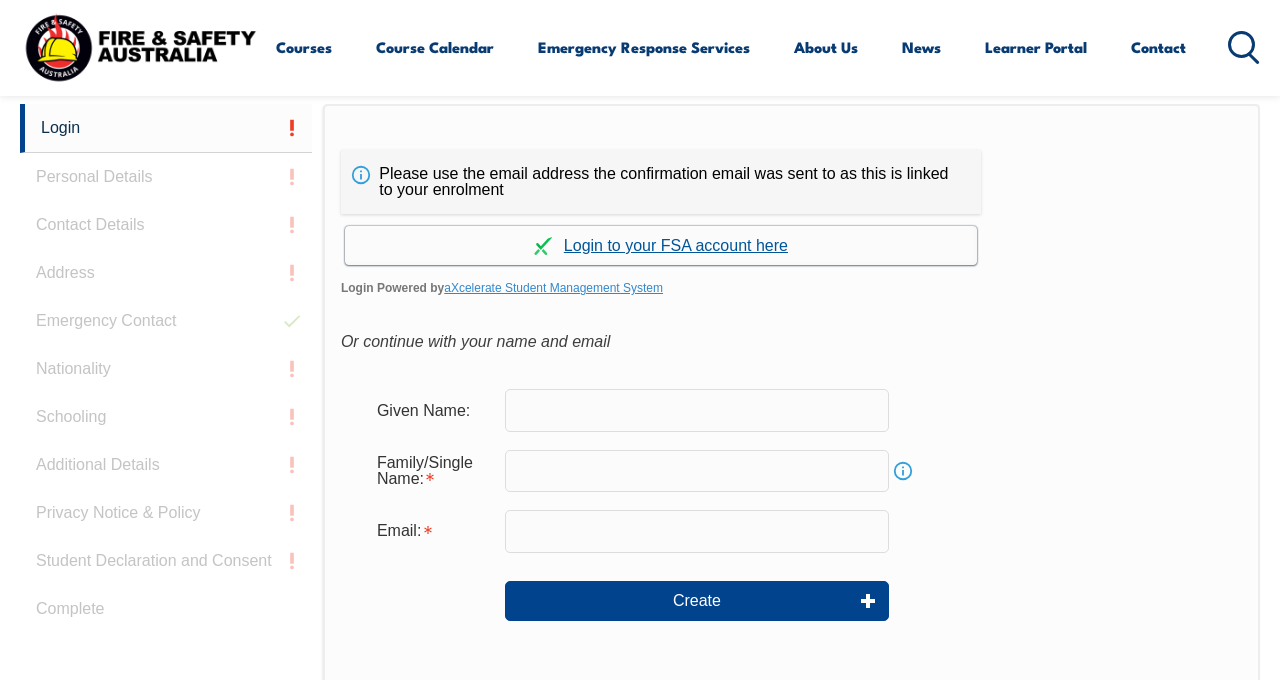 scroll, scrollTop: 517, scrollLeft: 0, axis: vertical 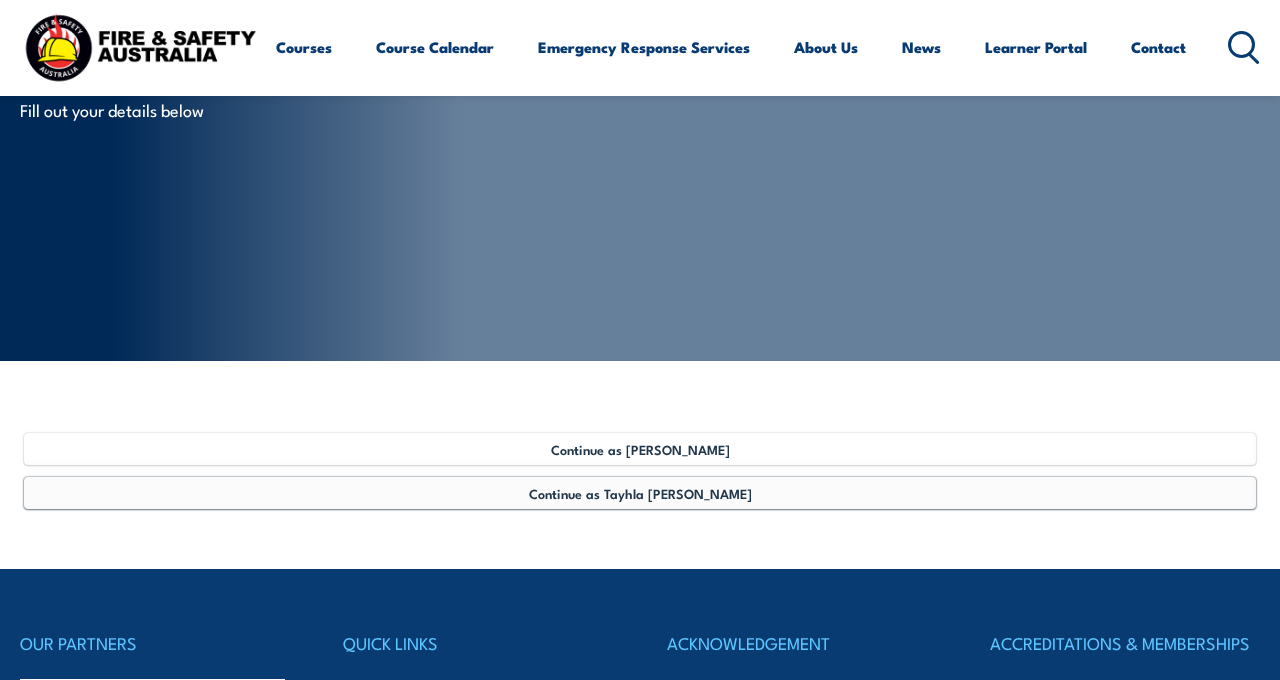click on "Continue as Tayhla [PERSON_NAME]" at bounding box center (640, 493) 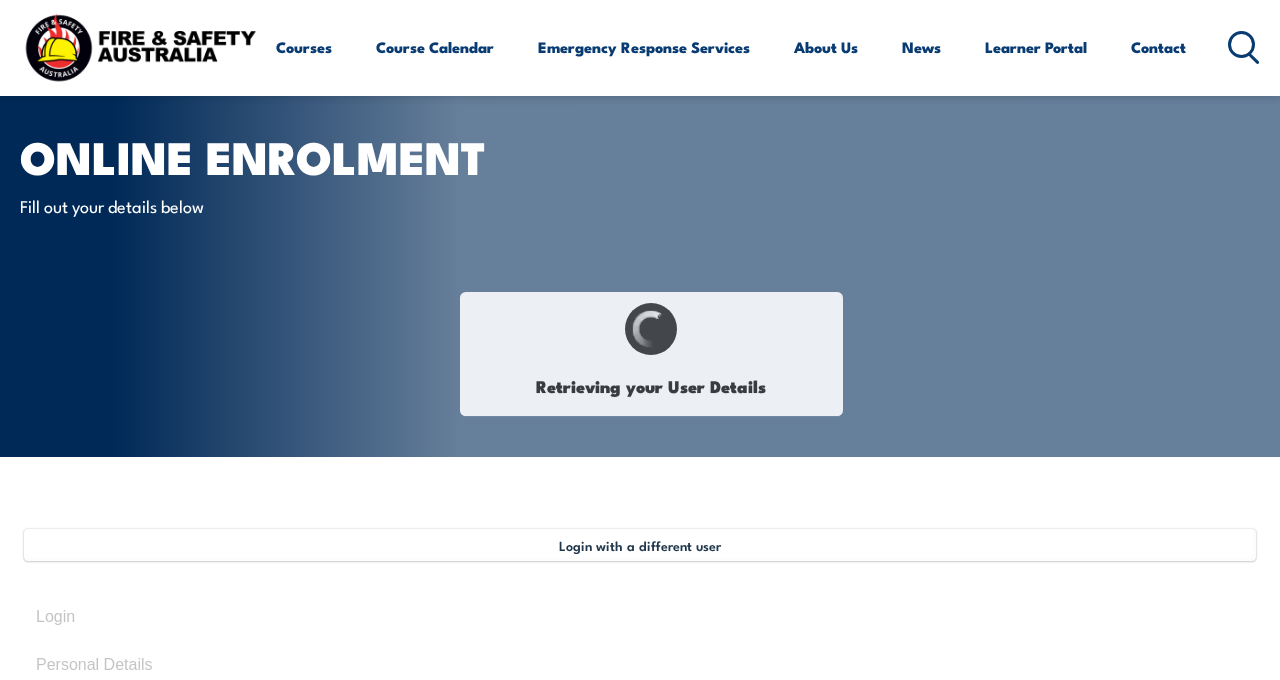 scroll, scrollTop: 0, scrollLeft: 0, axis: both 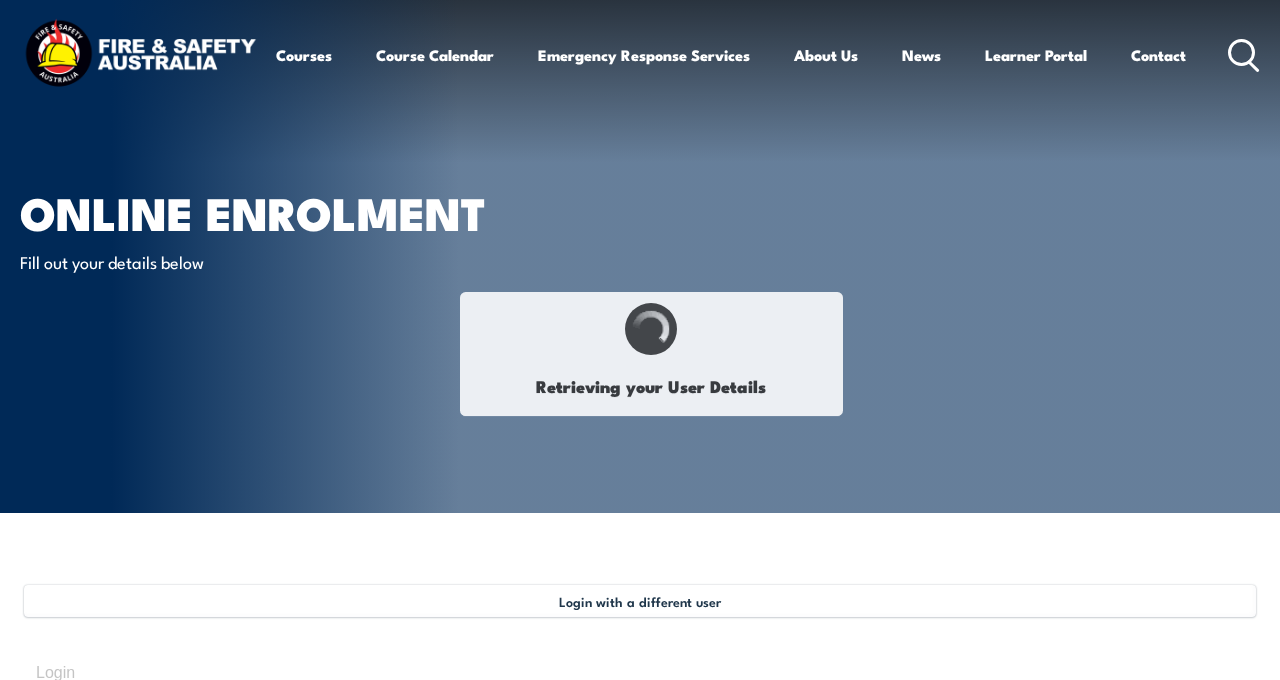 select on "Mrs" 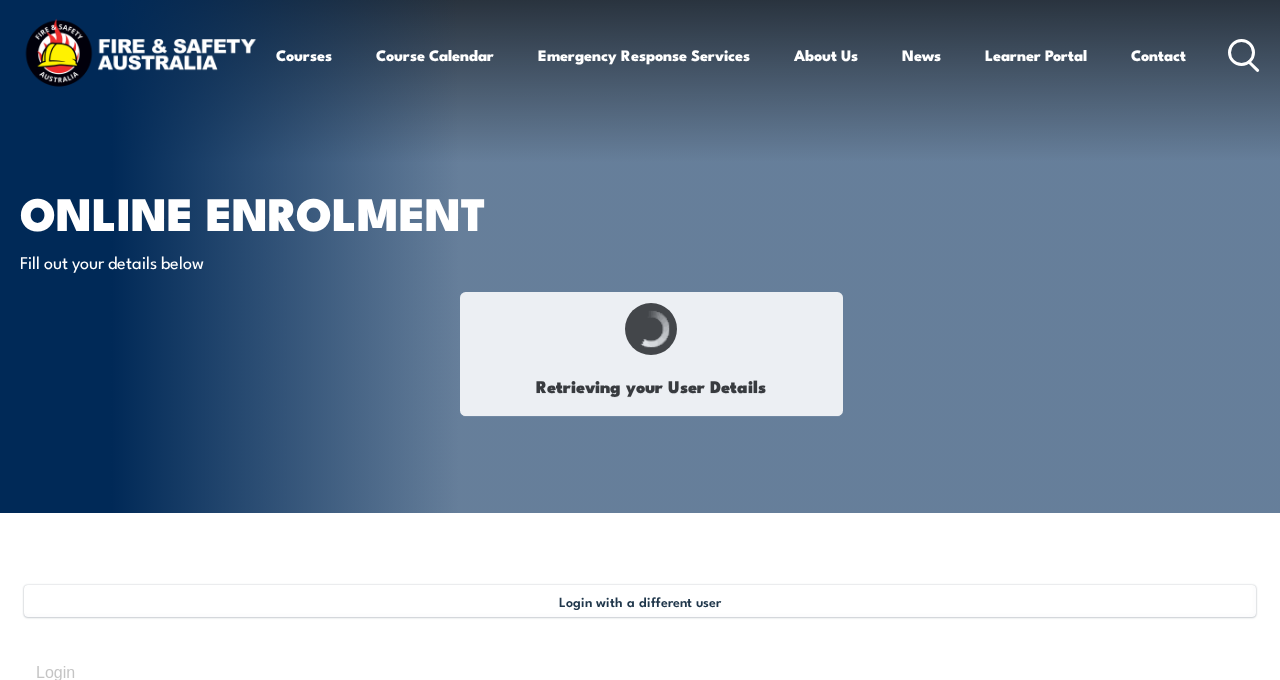 type on "Tayhla" 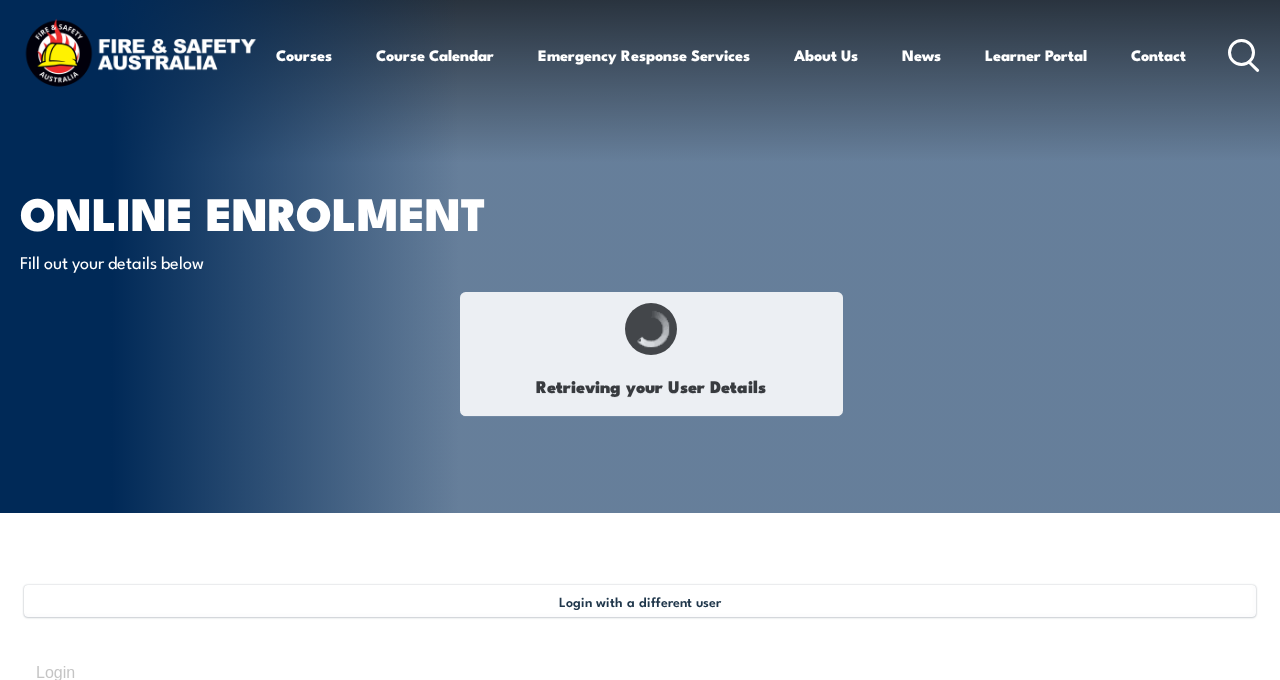 type on "[PERSON_NAME]" 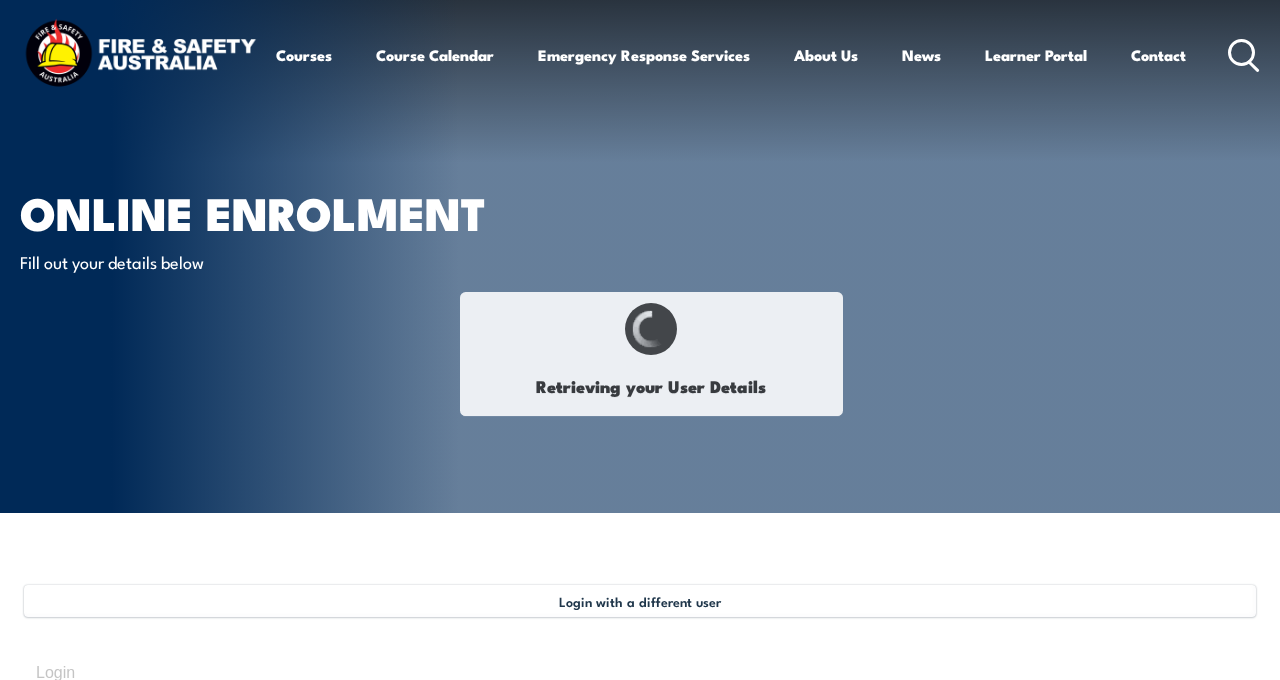 type on "[DATE]" 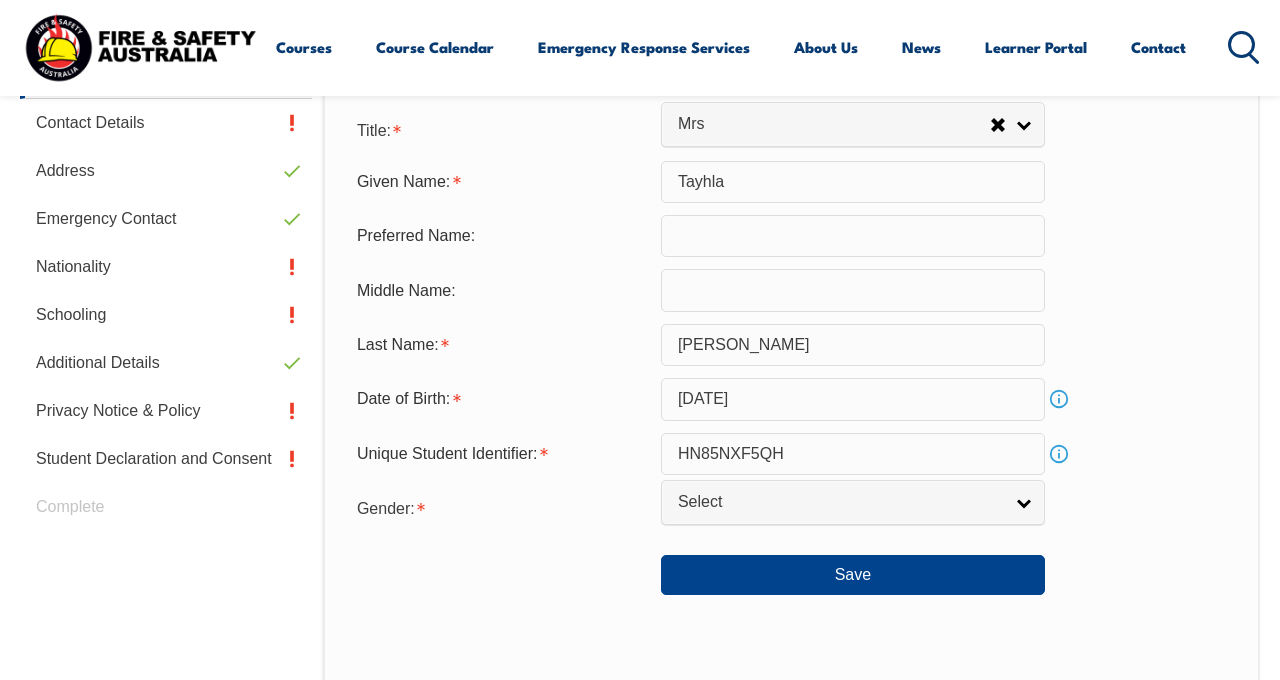 scroll, scrollTop: 659, scrollLeft: 0, axis: vertical 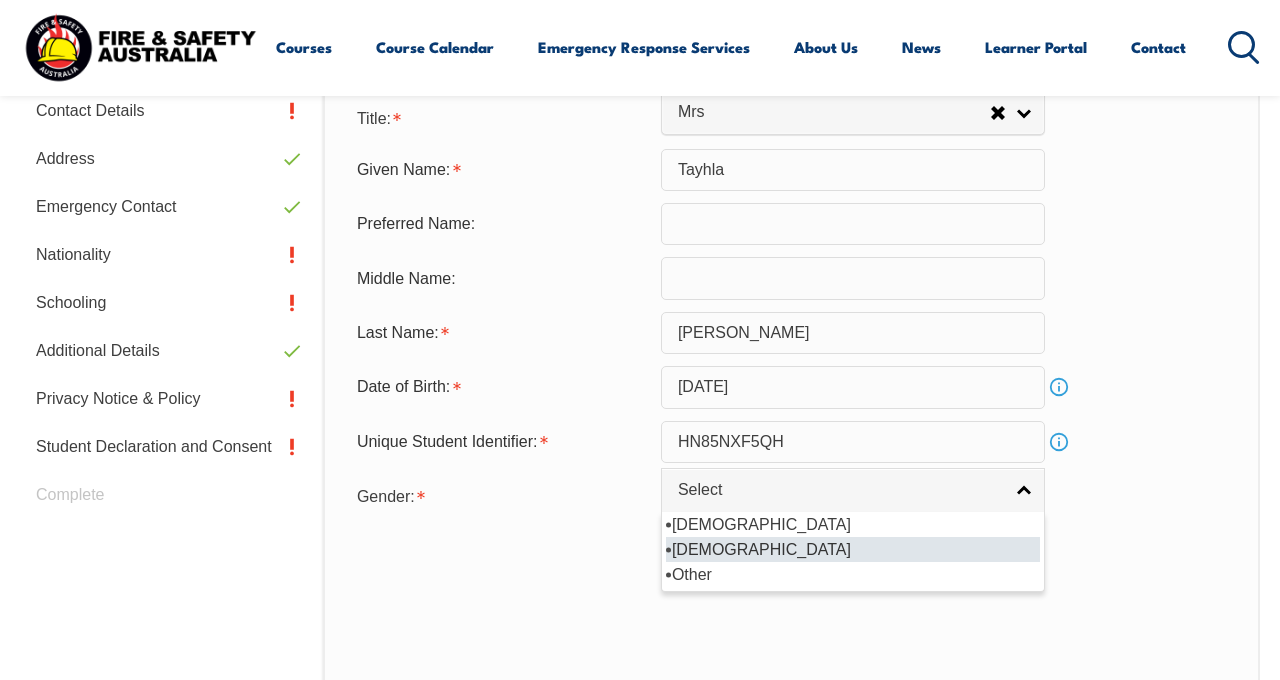 select on "F" 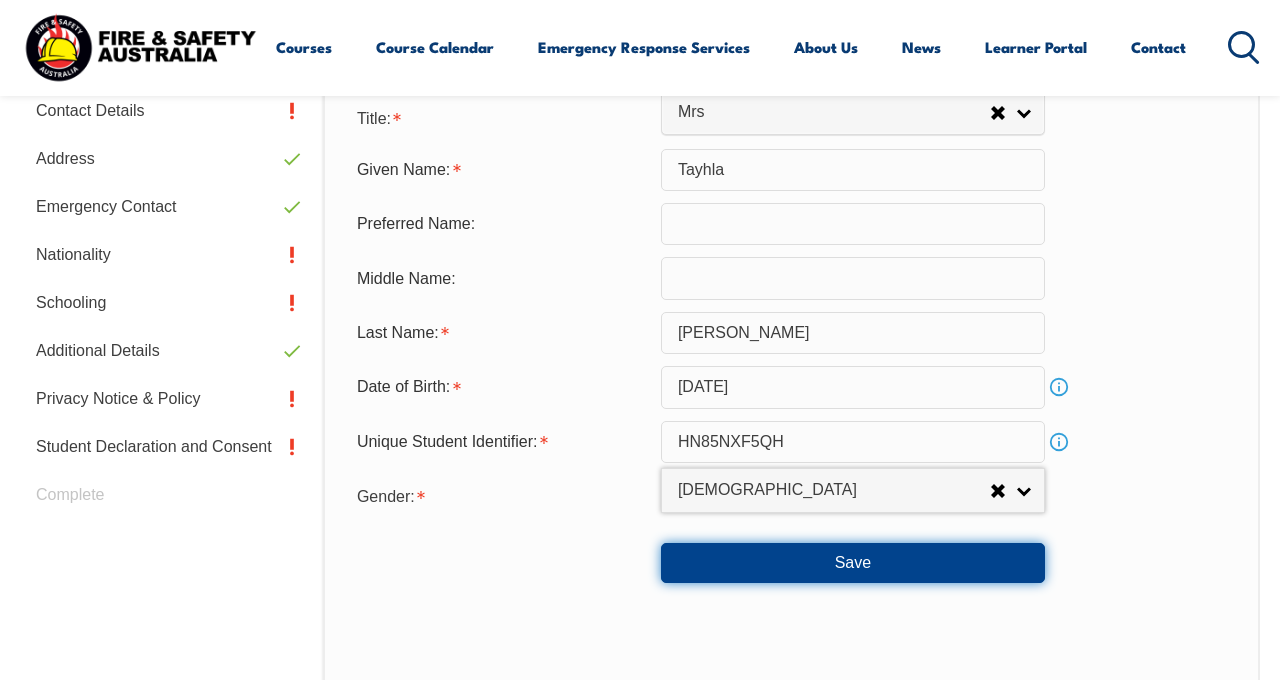 click on "Save" at bounding box center (853, 563) 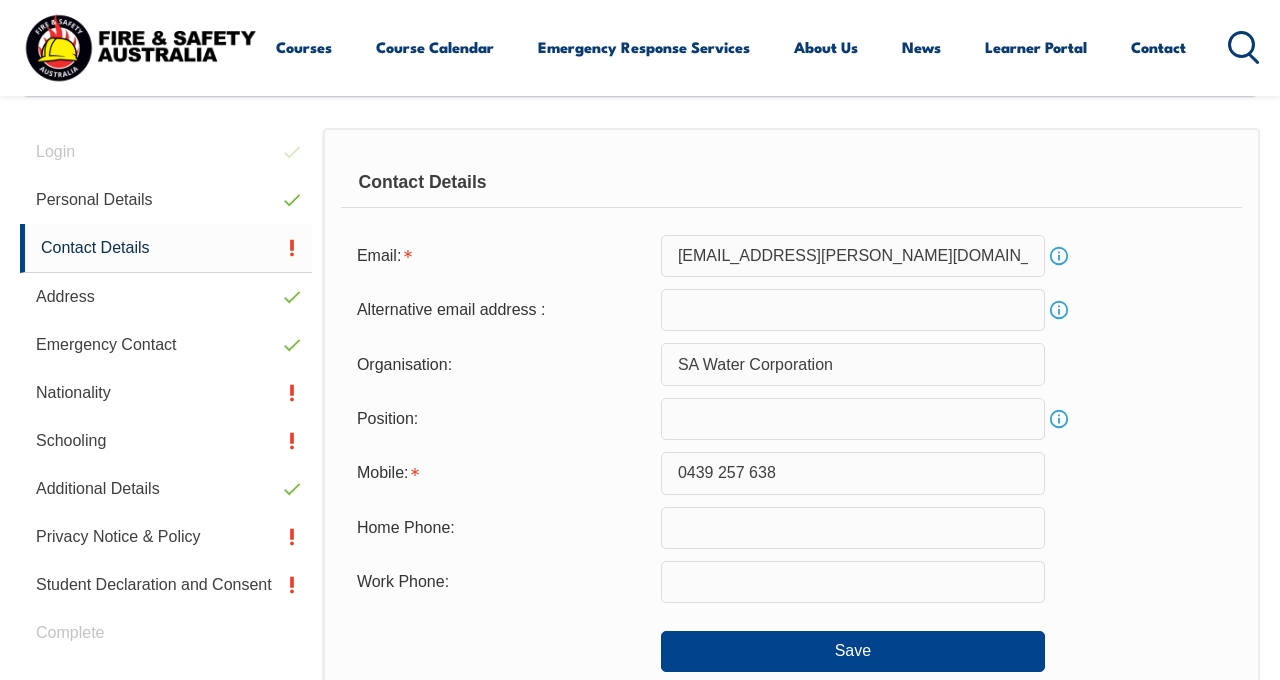 scroll, scrollTop: 484, scrollLeft: 0, axis: vertical 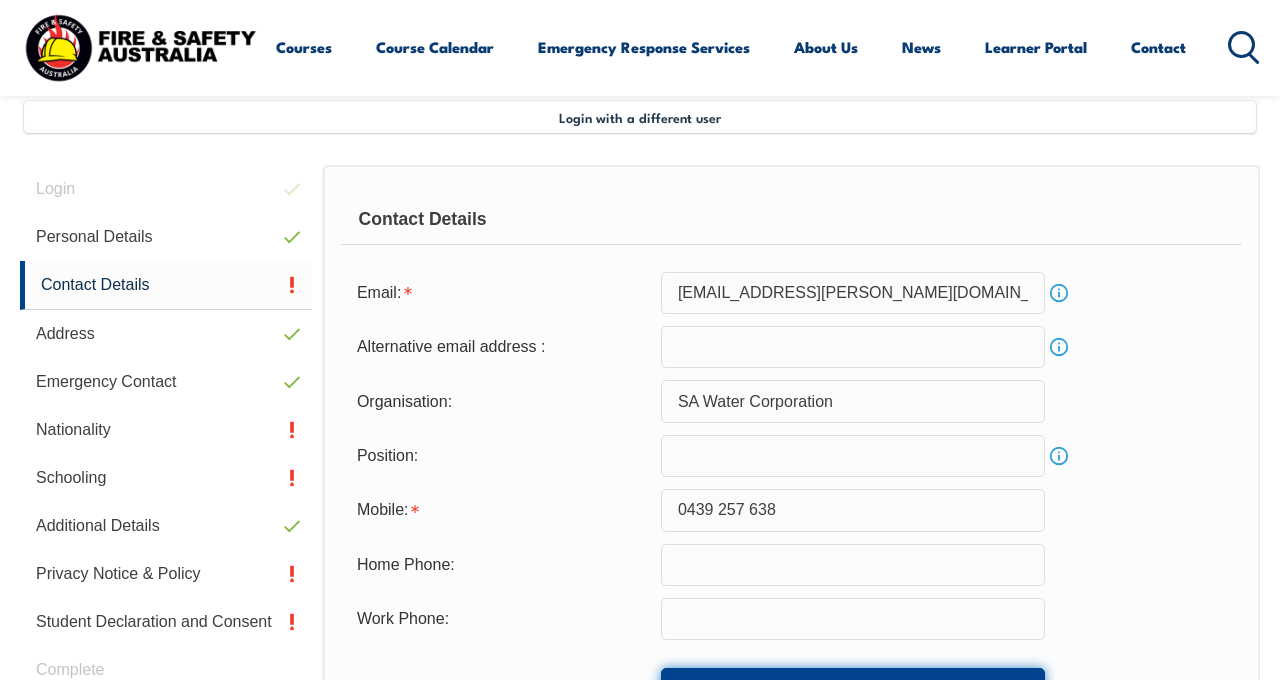 click on "Save" at bounding box center (853, 688) 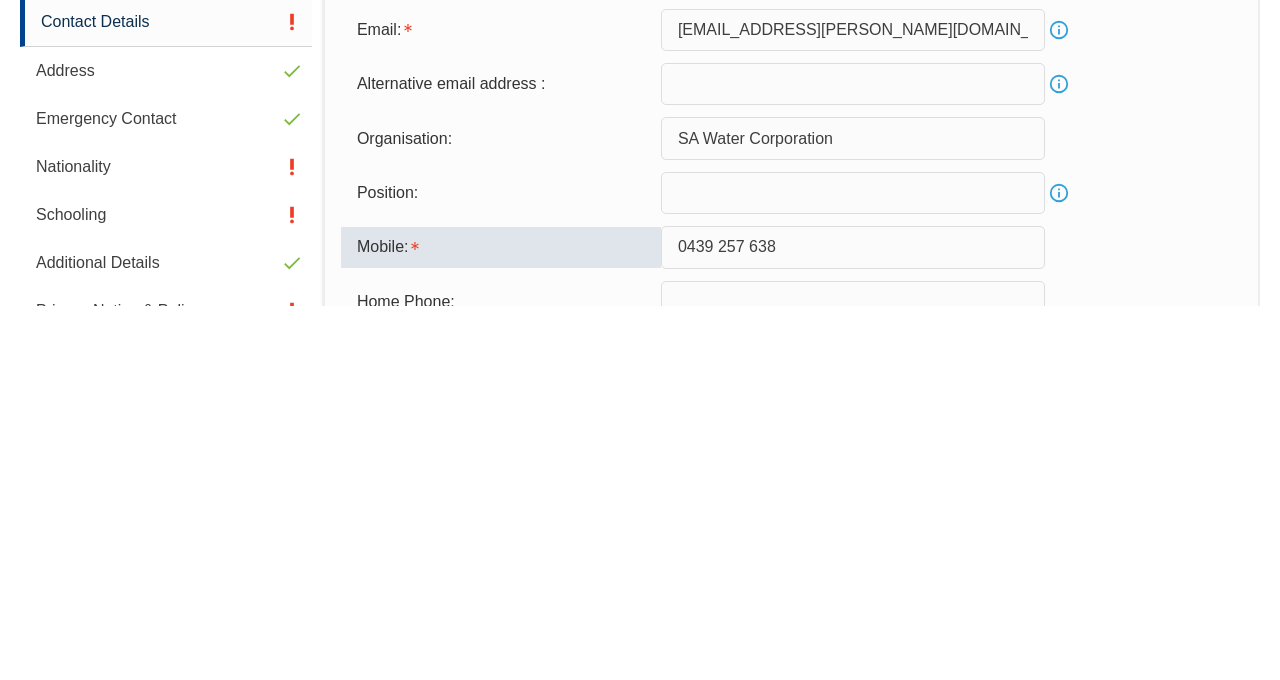 scroll, scrollTop: 374, scrollLeft: 0, axis: vertical 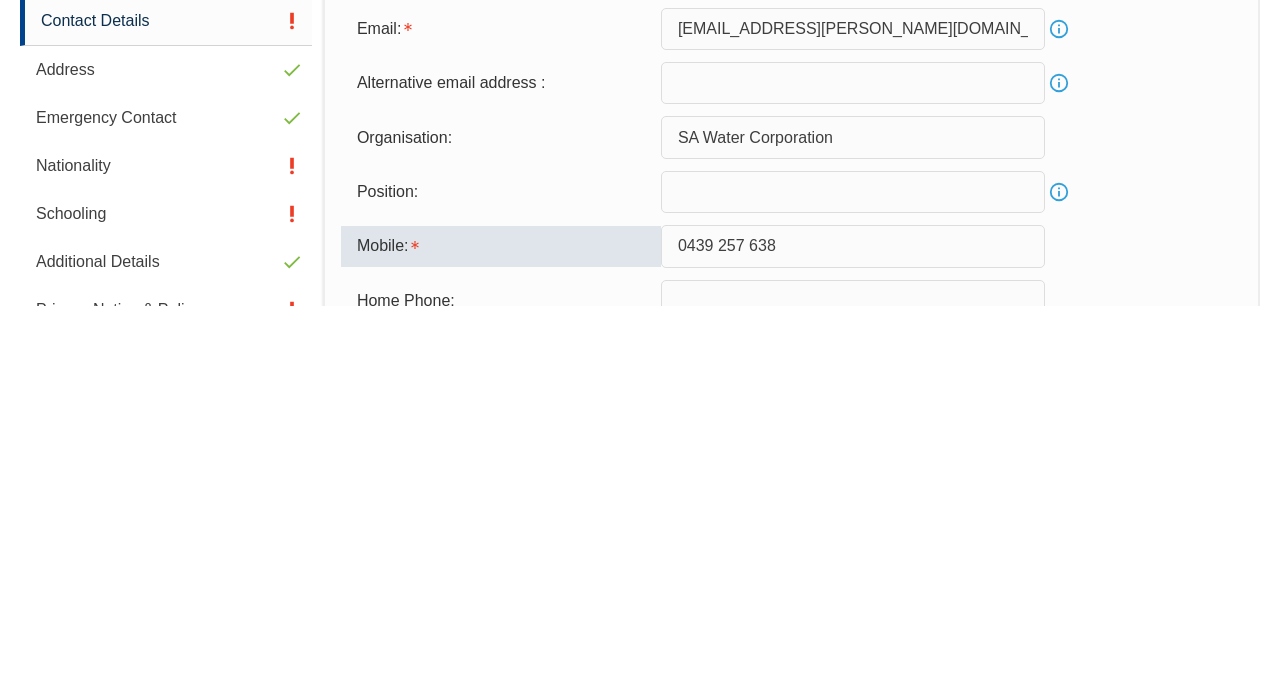 click on "0439 257 638" at bounding box center [853, 620] 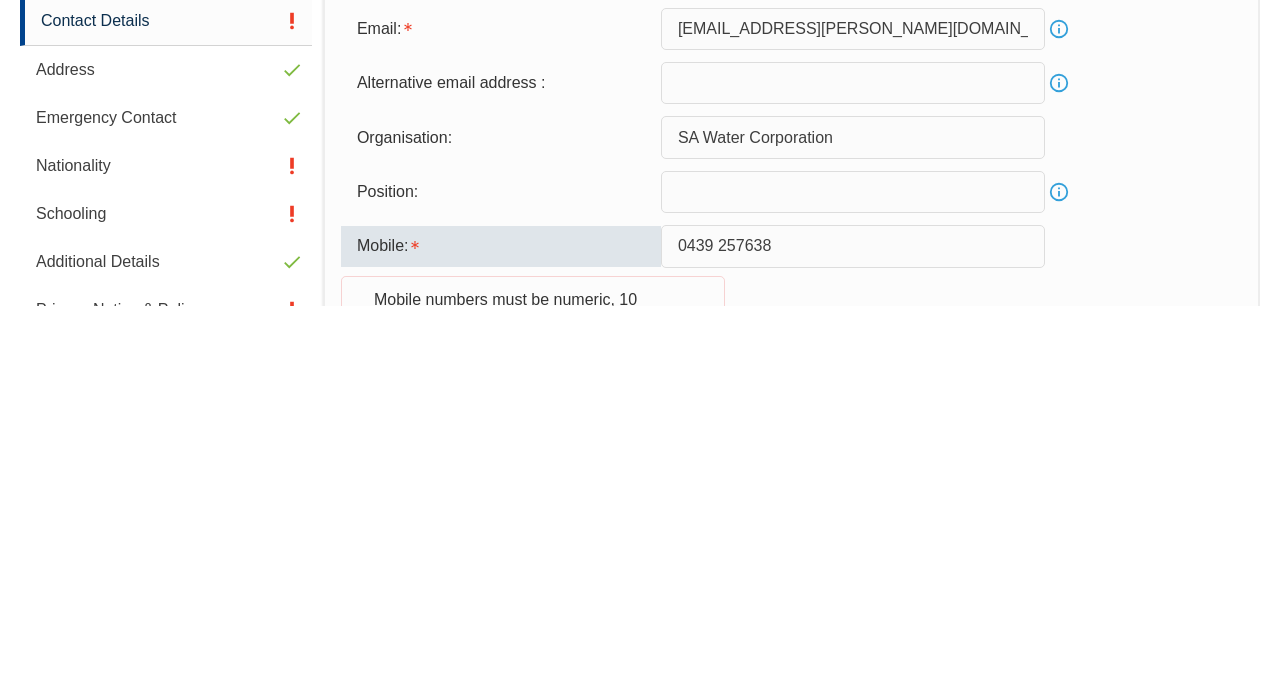 click on "0439 257638" at bounding box center [853, 620] 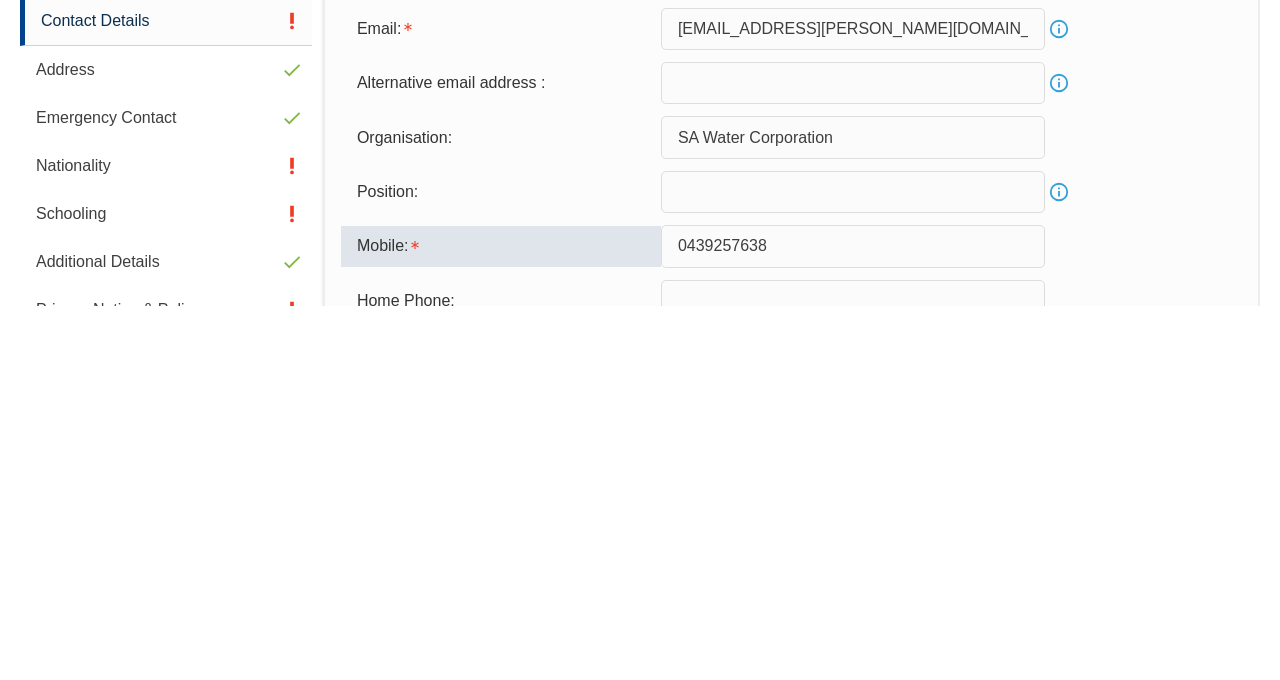 type on "0439257638" 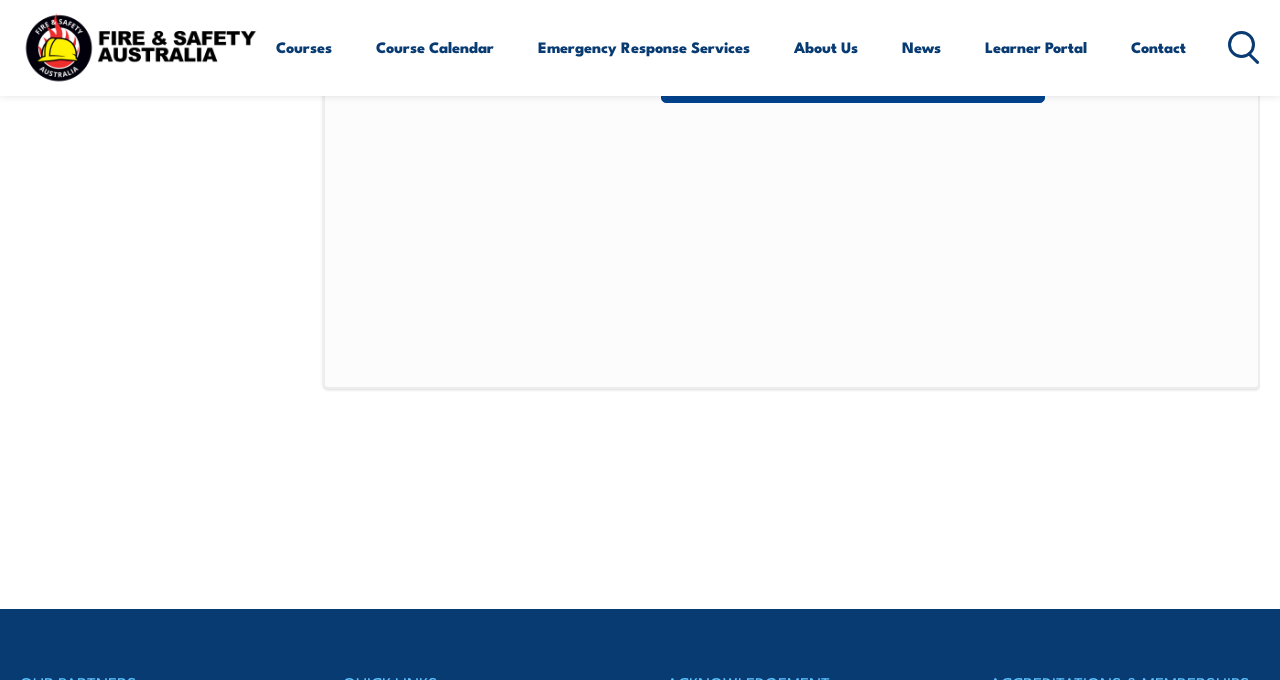 scroll, scrollTop: 963, scrollLeft: 0, axis: vertical 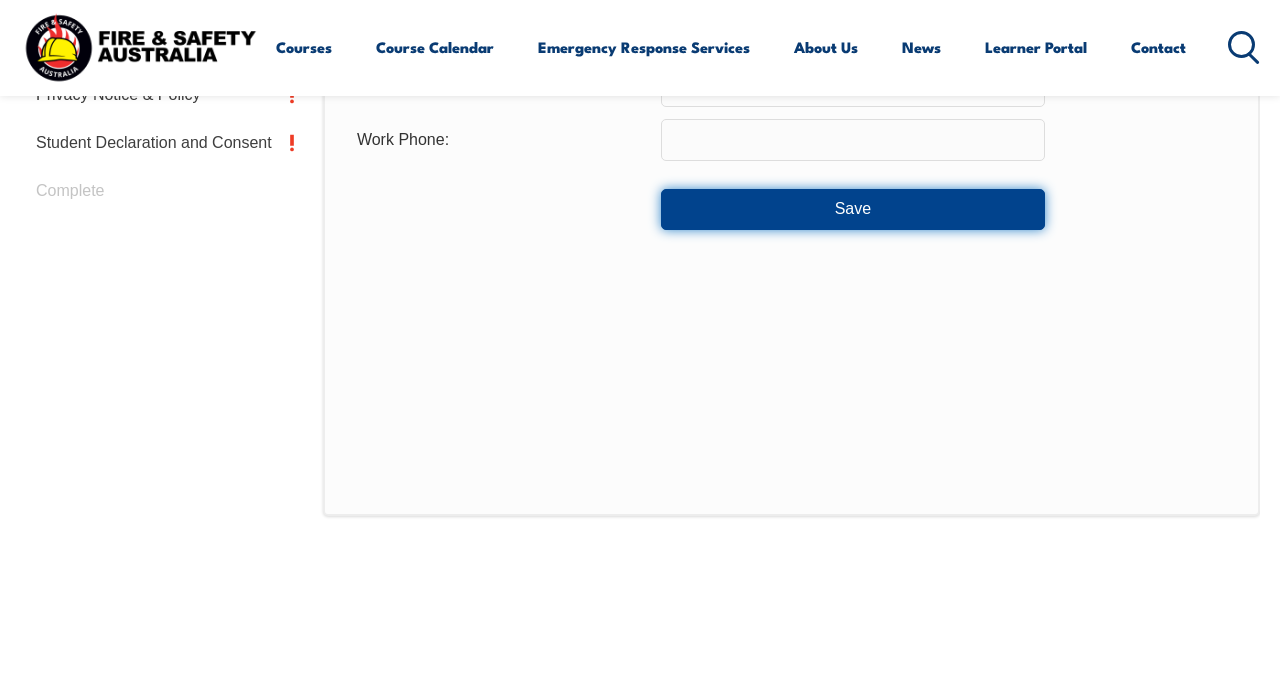 click on "Save" at bounding box center (853, 209) 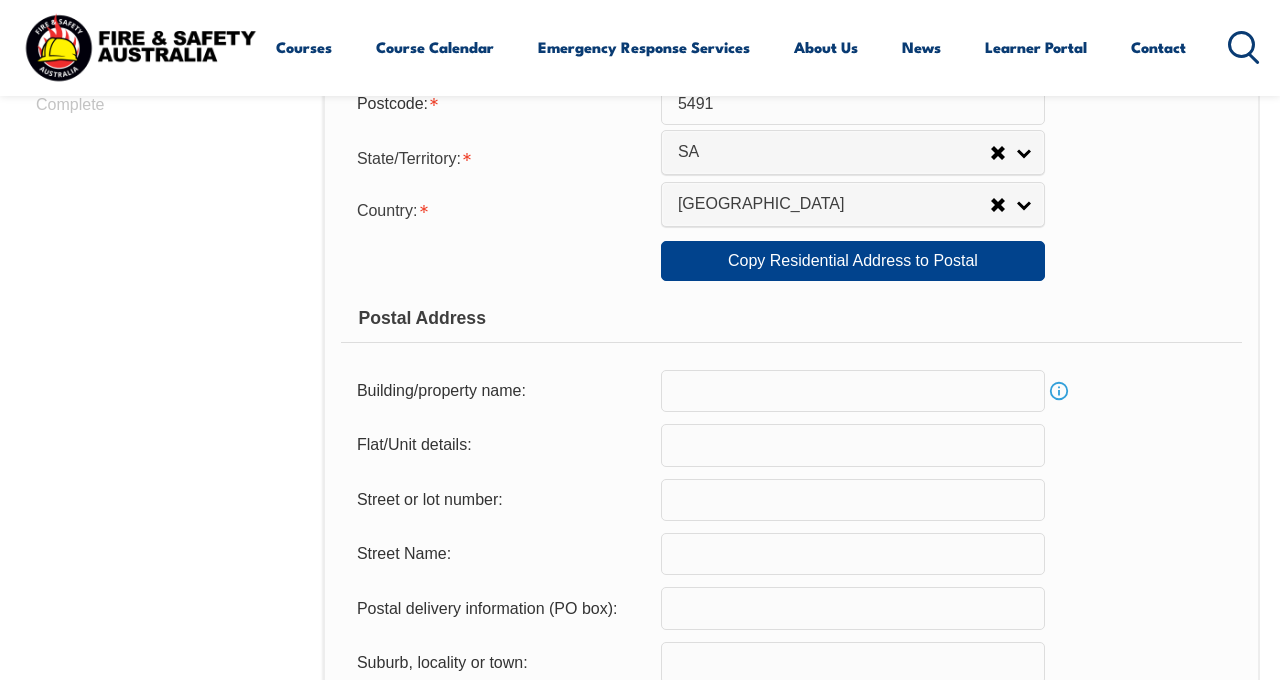 scroll, scrollTop: 1050, scrollLeft: 0, axis: vertical 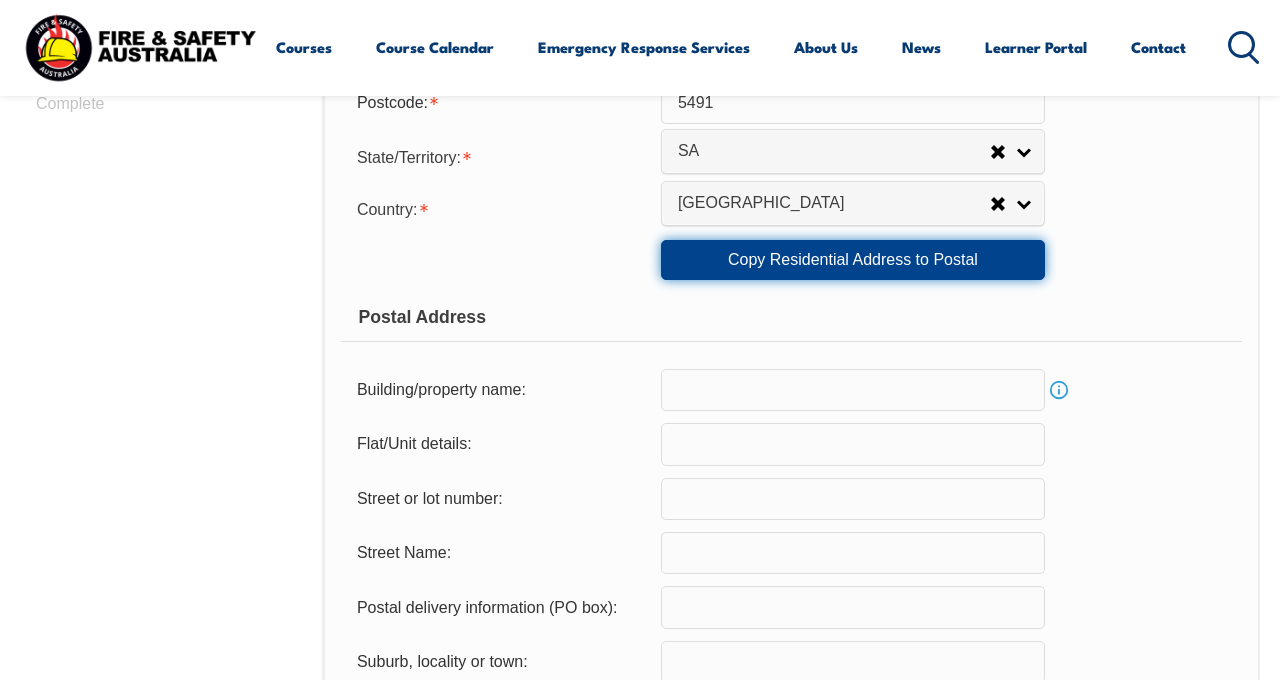 click on "Copy Residential Address to Postal" at bounding box center [853, 260] 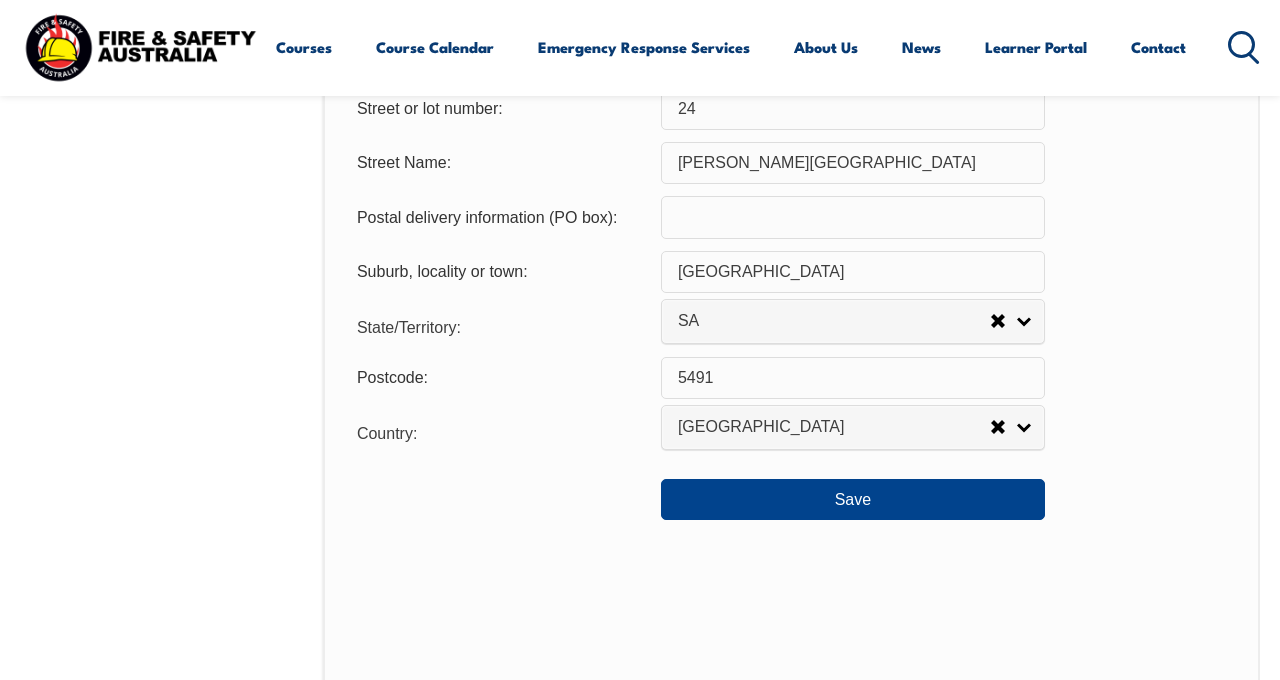 scroll, scrollTop: 1442, scrollLeft: 0, axis: vertical 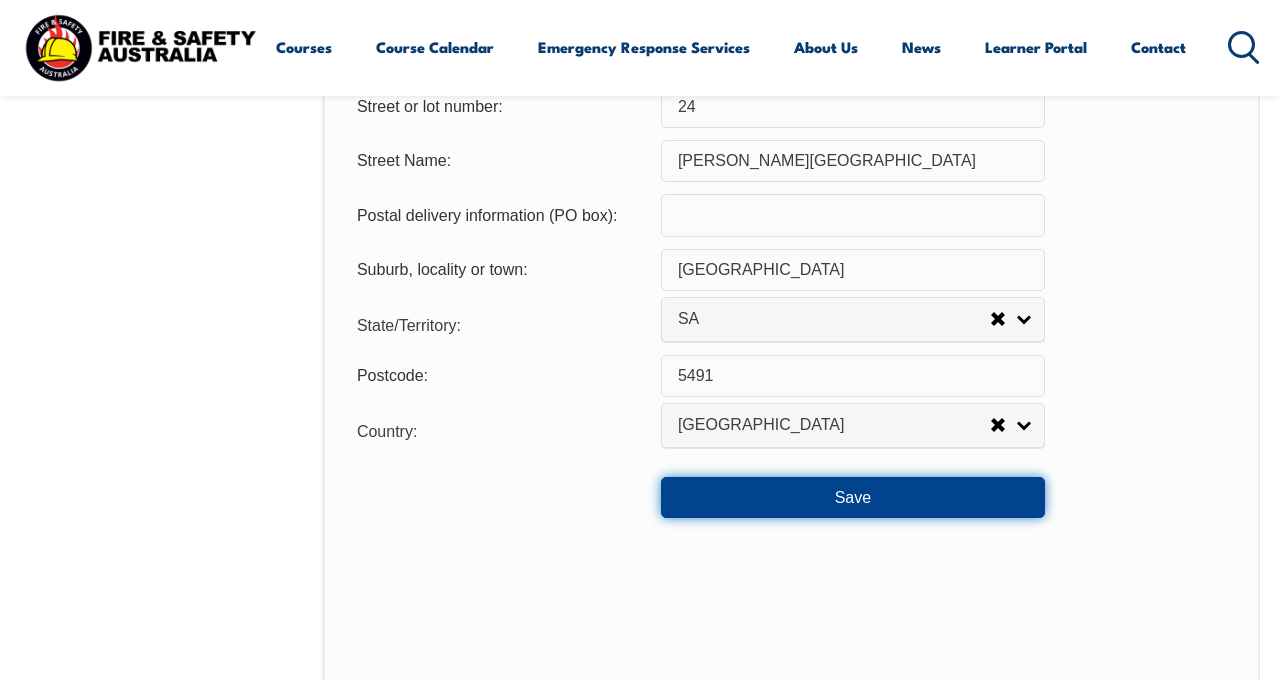 click on "Save" at bounding box center (853, 497) 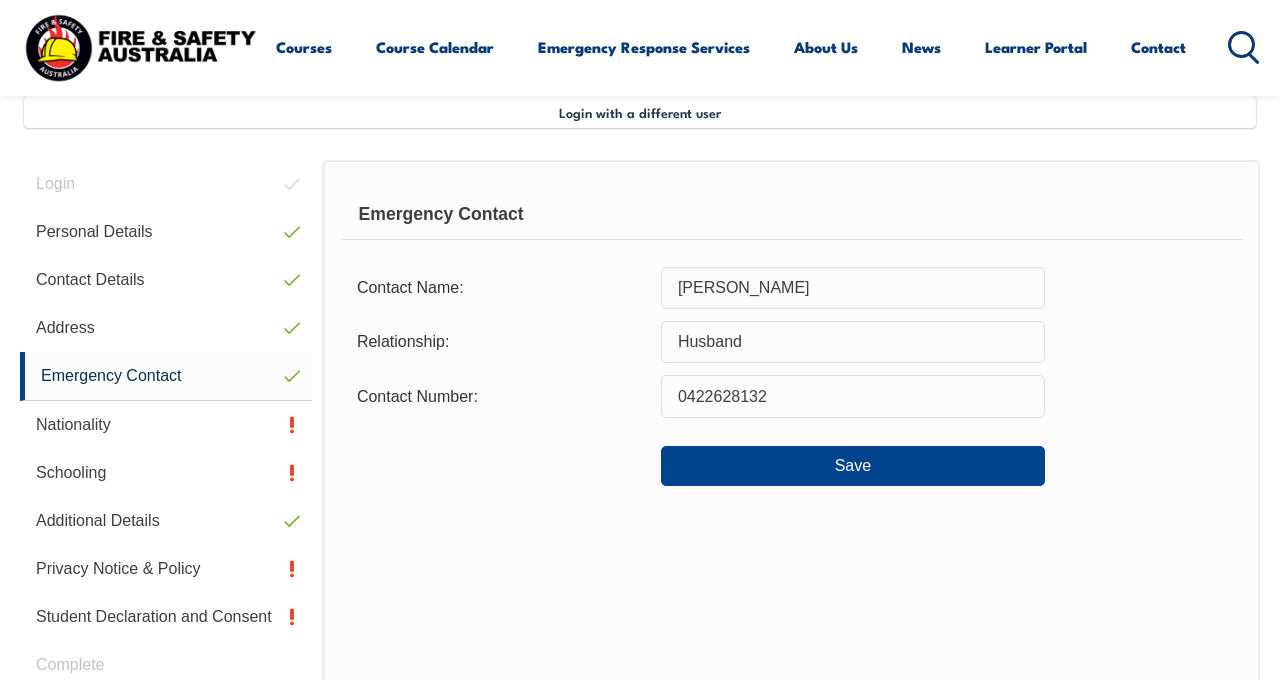scroll, scrollTop: 485, scrollLeft: 0, axis: vertical 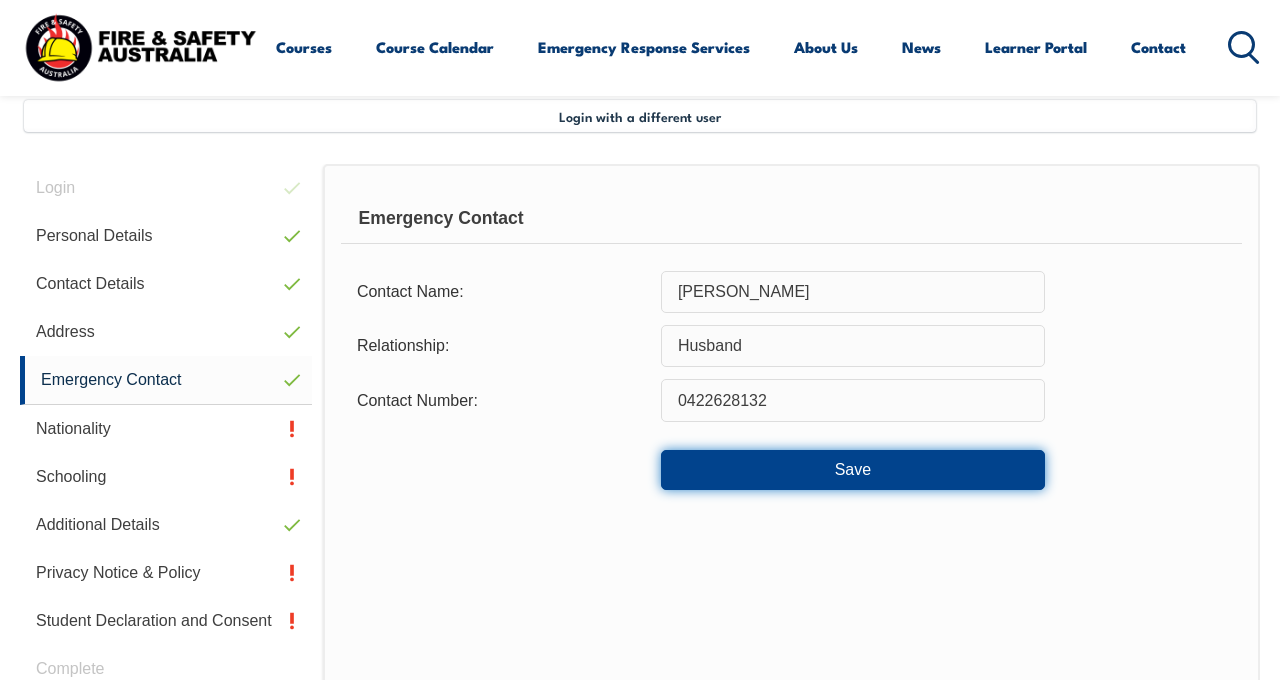 click on "Save" at bounding box center (853, 470) 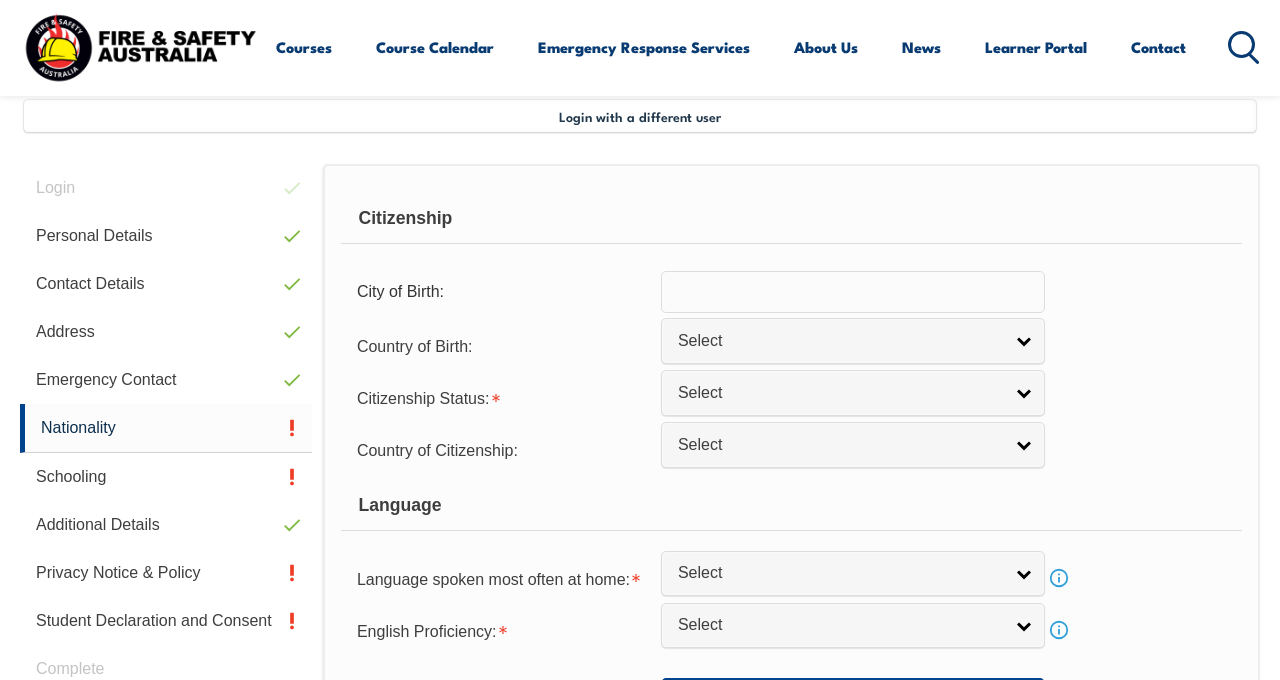 click at bounding box center [853, 292] 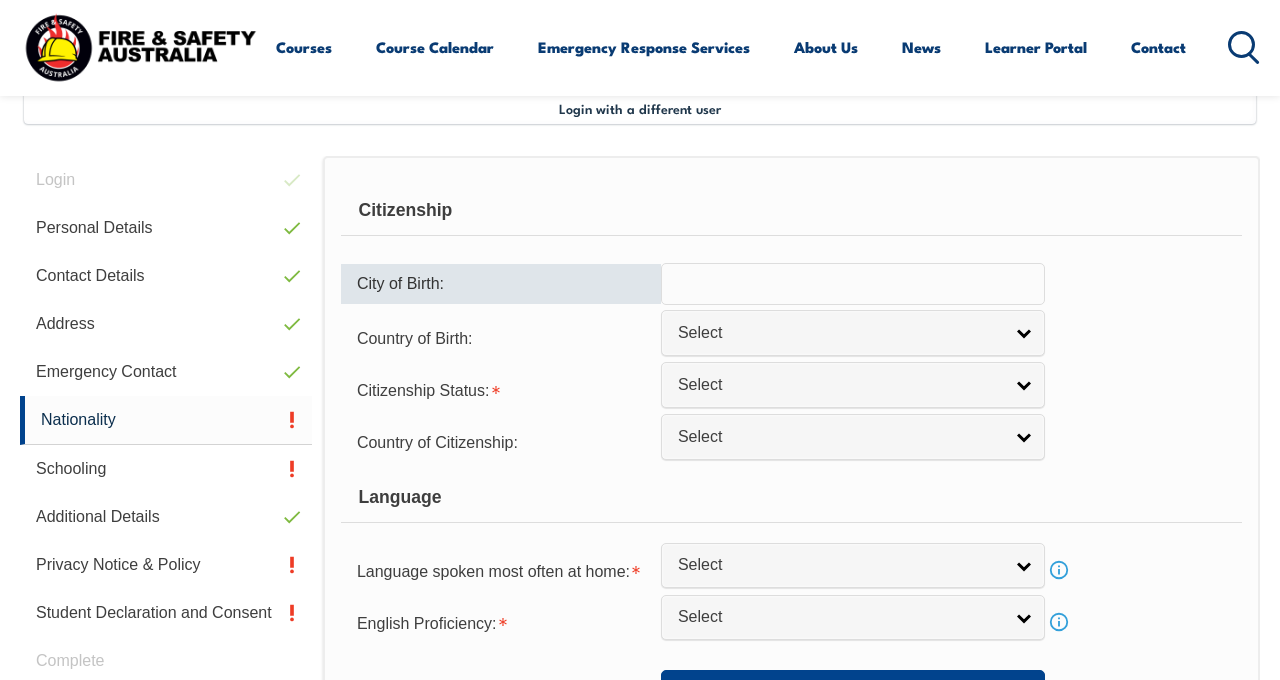 scroll, scrollTop: 533, scrollLeft: 0, axis: vertical 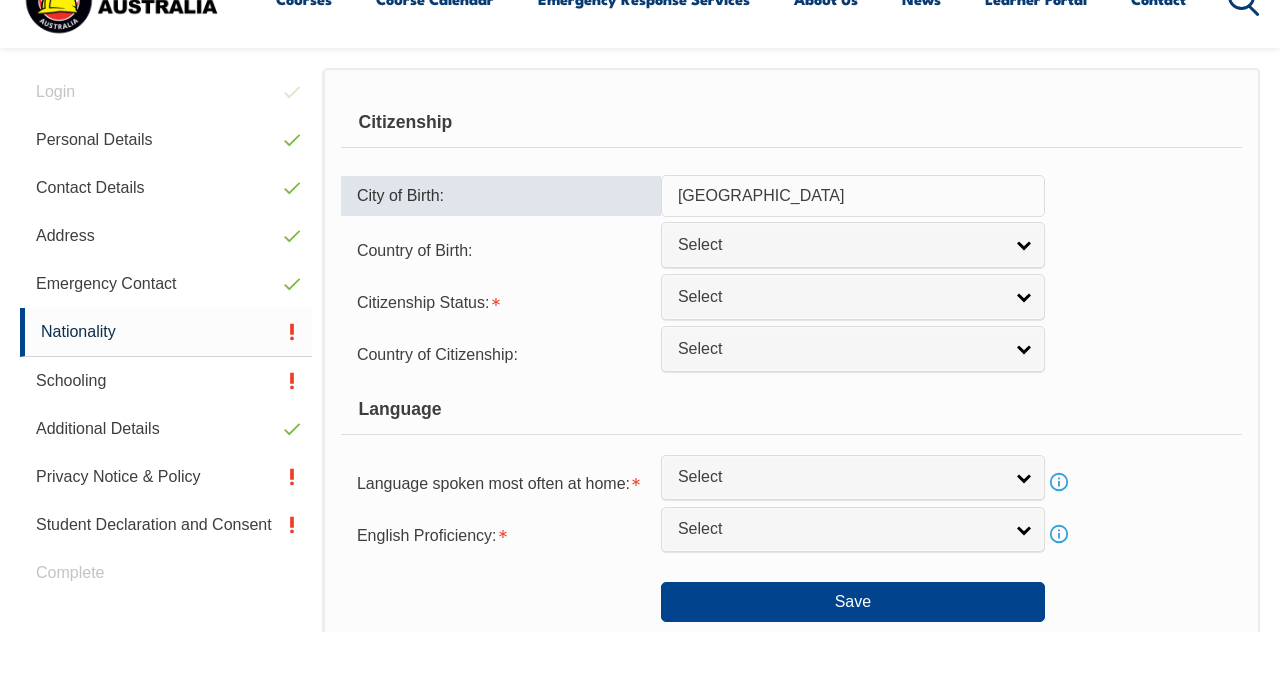 type on "[GEOGRAPHIC_DATA]" 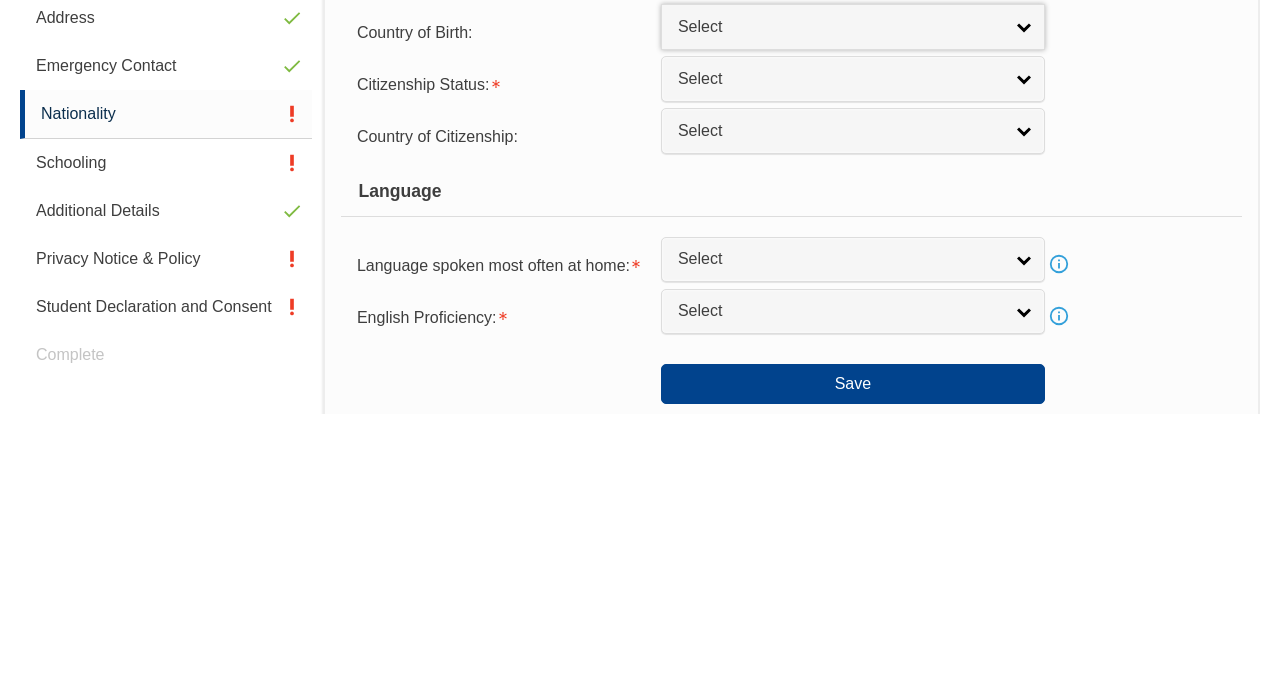 scroll, scrollTop: 533, scrollLeft: 0, axis: vertical 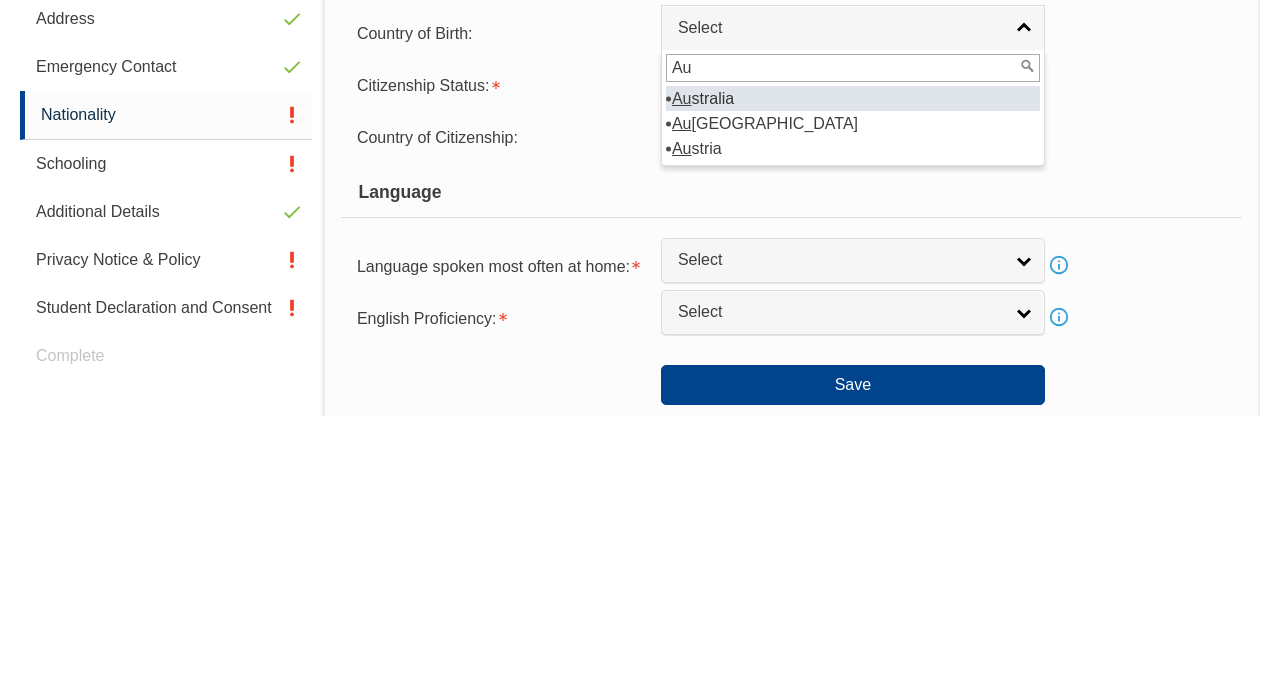 type on "Aus" 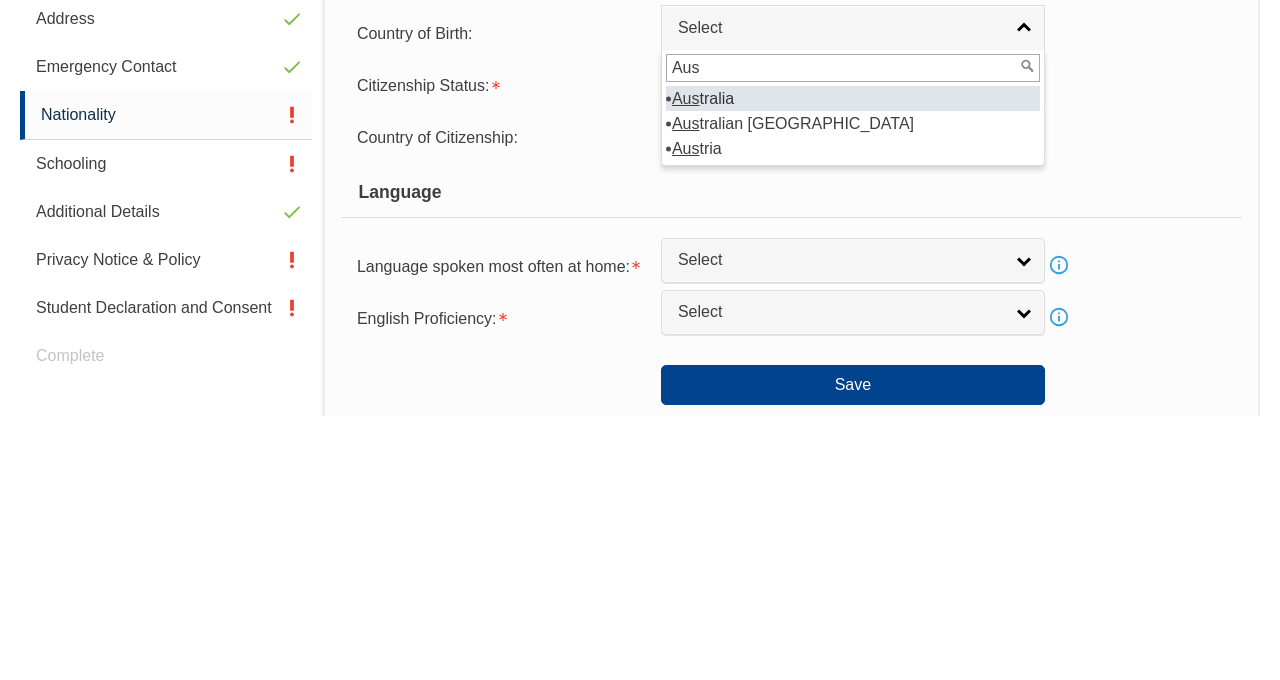 select on "1101" 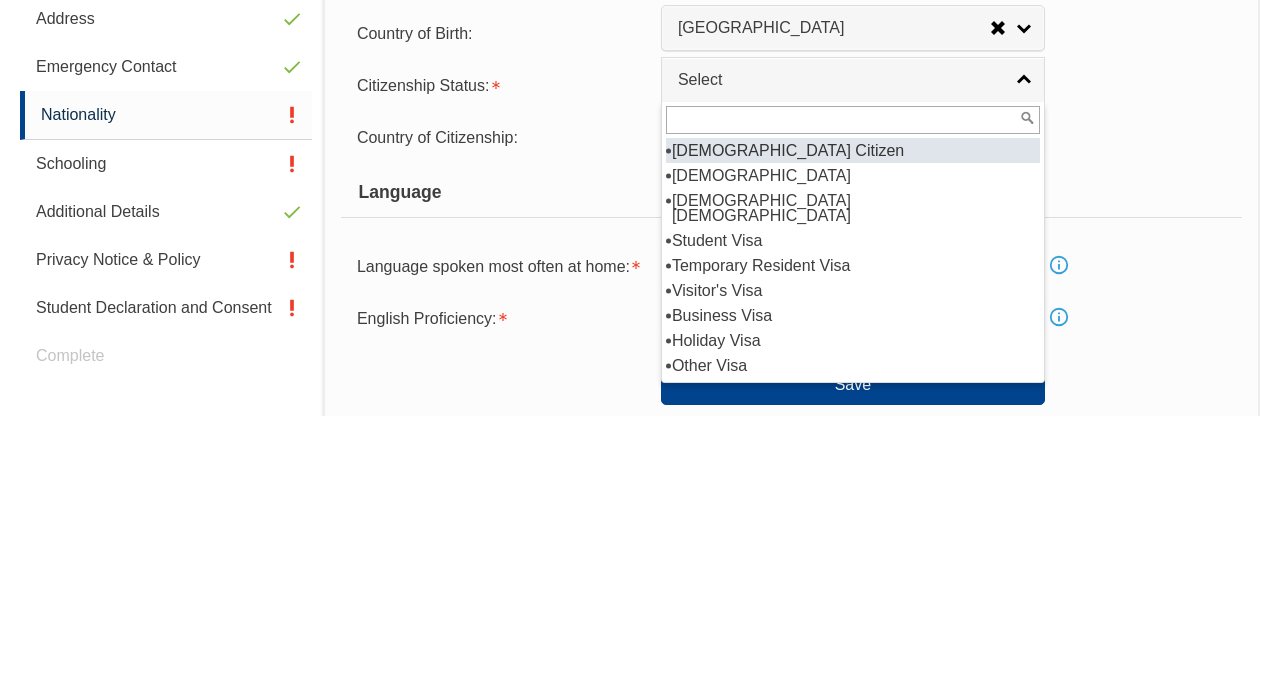 select on "1" 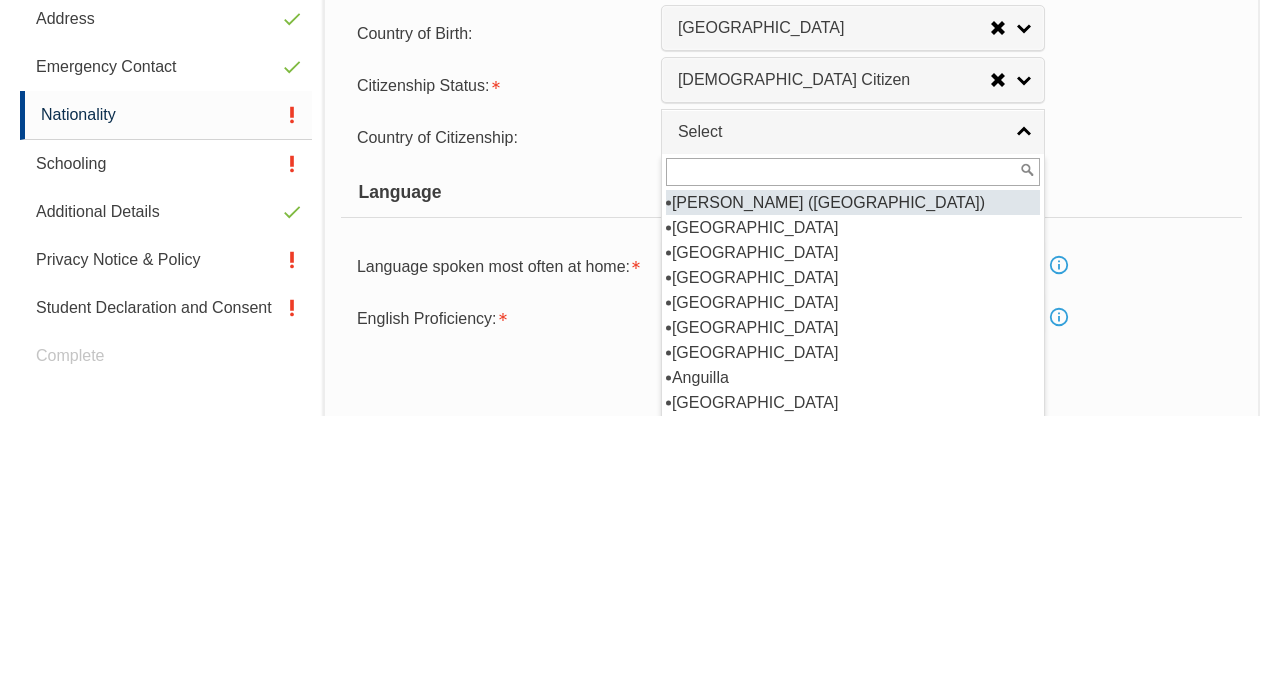 click at bounding box center [853, 437] 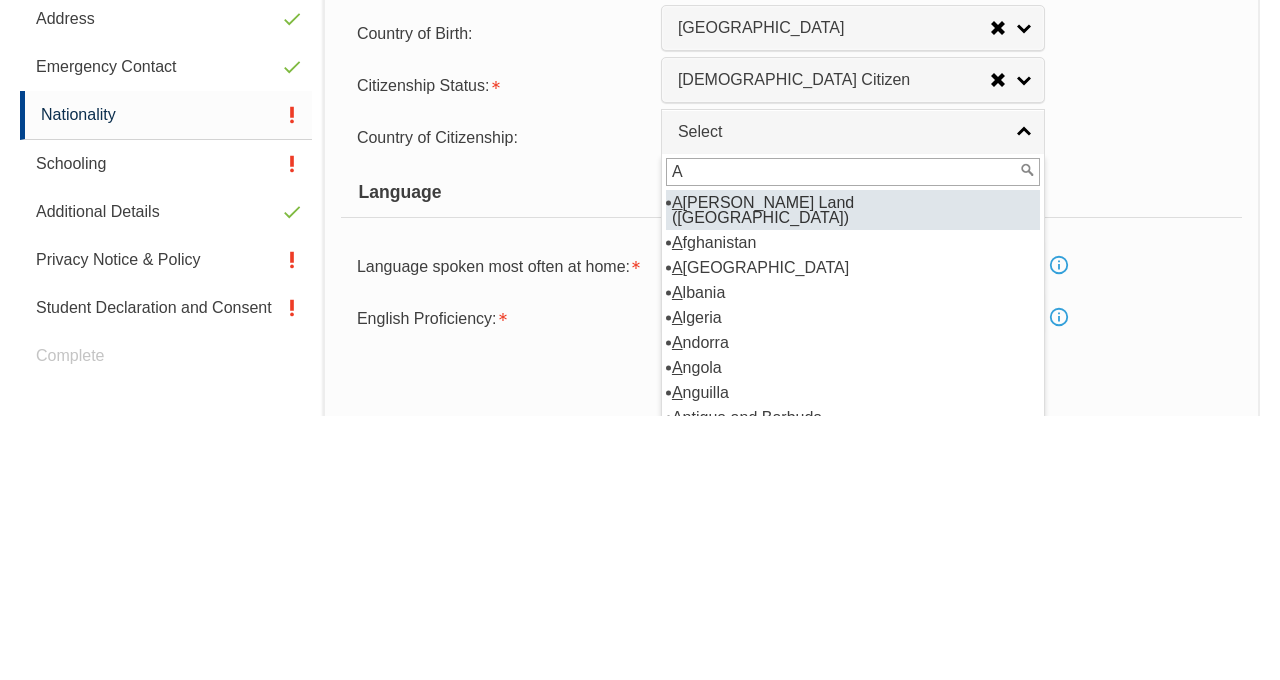 type on "Au" 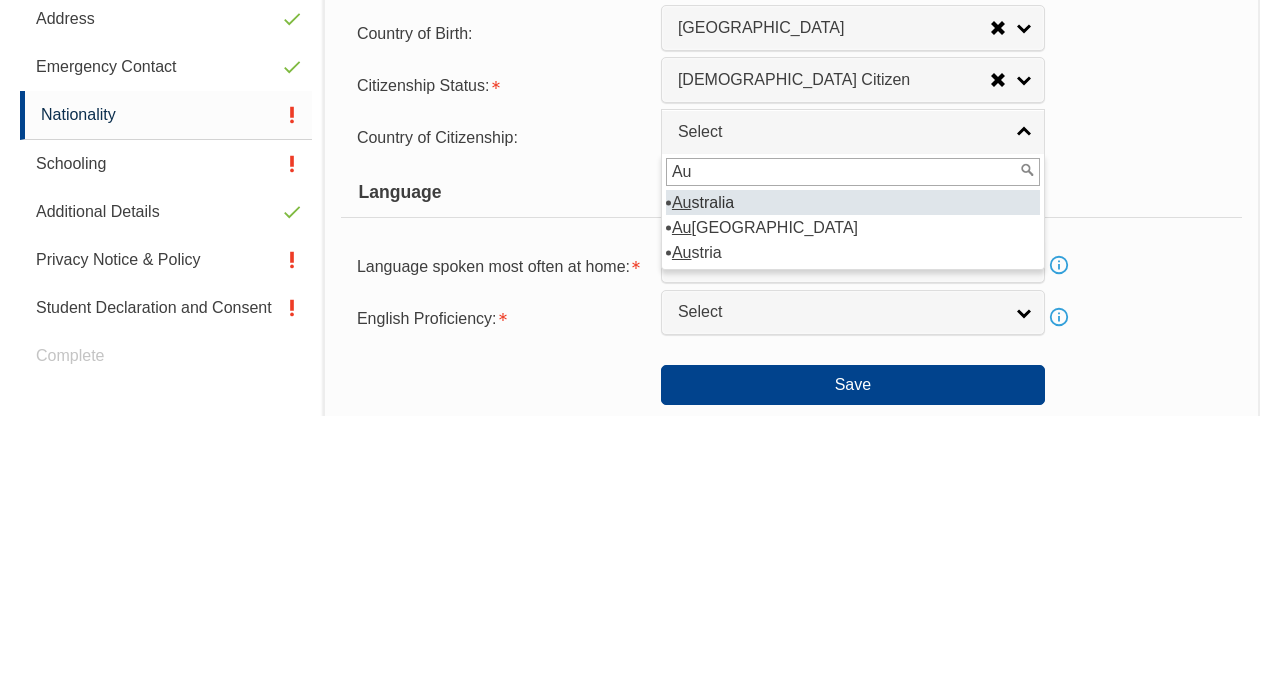 select on "1101" 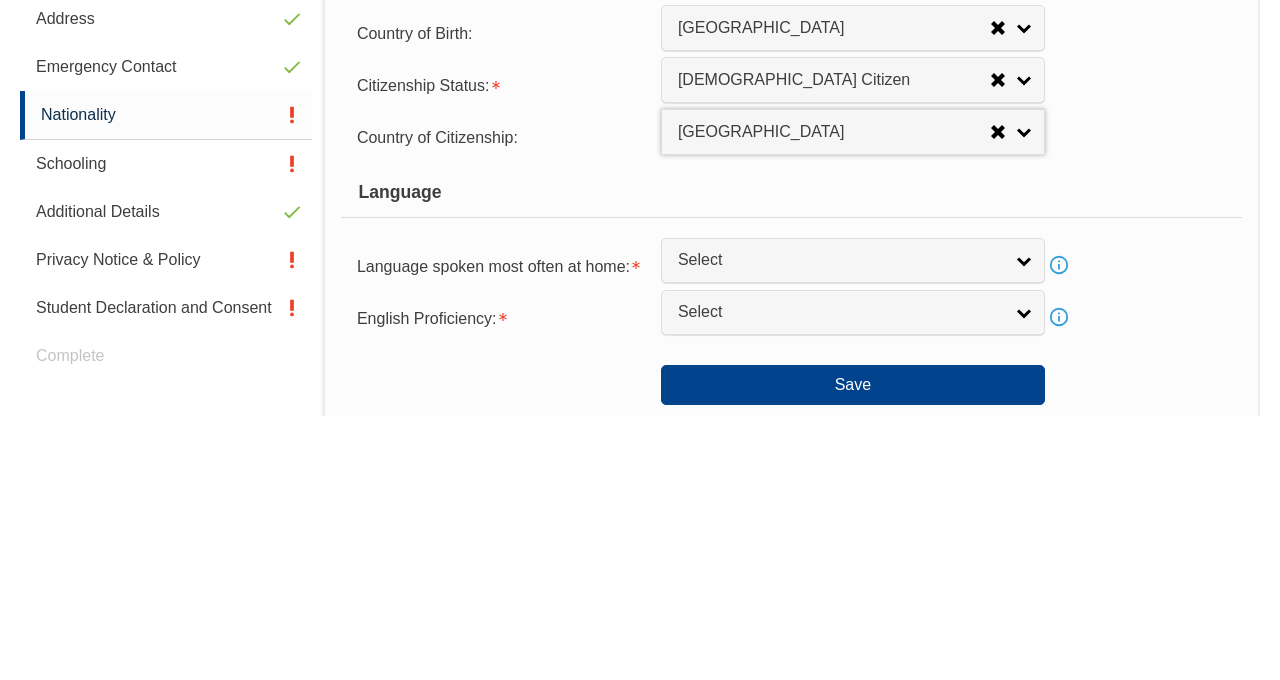 click on "Language" at bounding box center (791, 458) 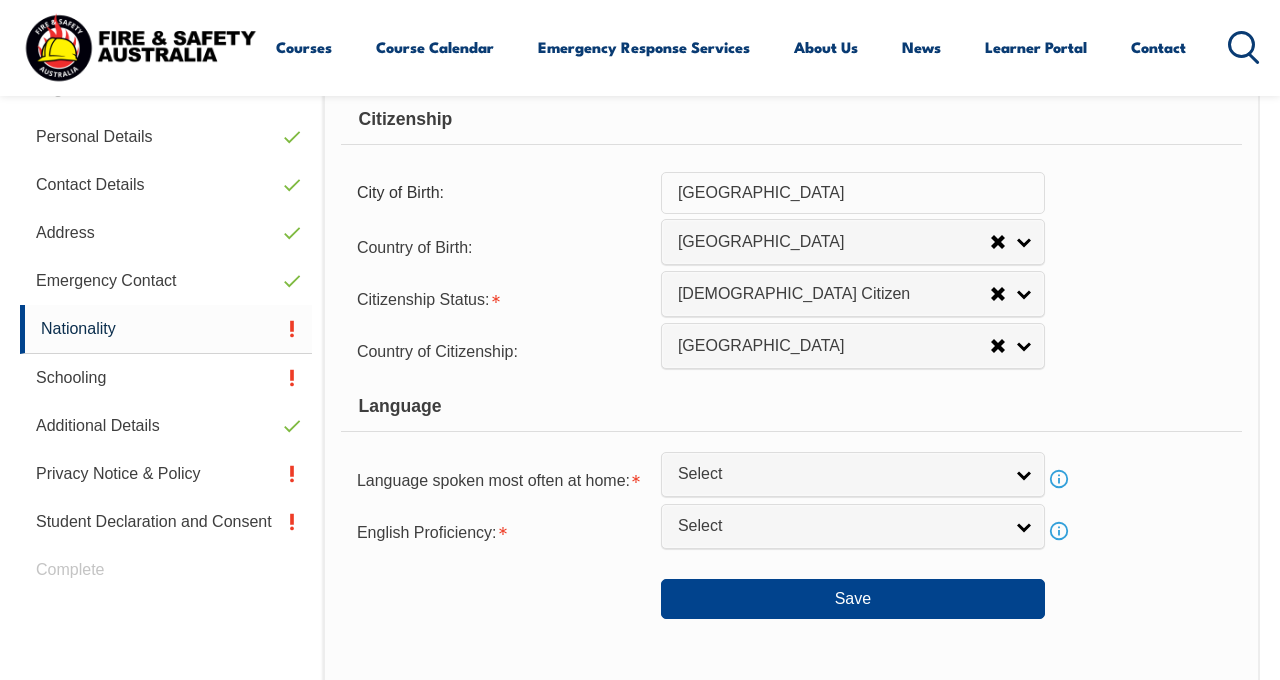 scroll, scrollTop: 586, scrollLeft: 0, axis: vertical 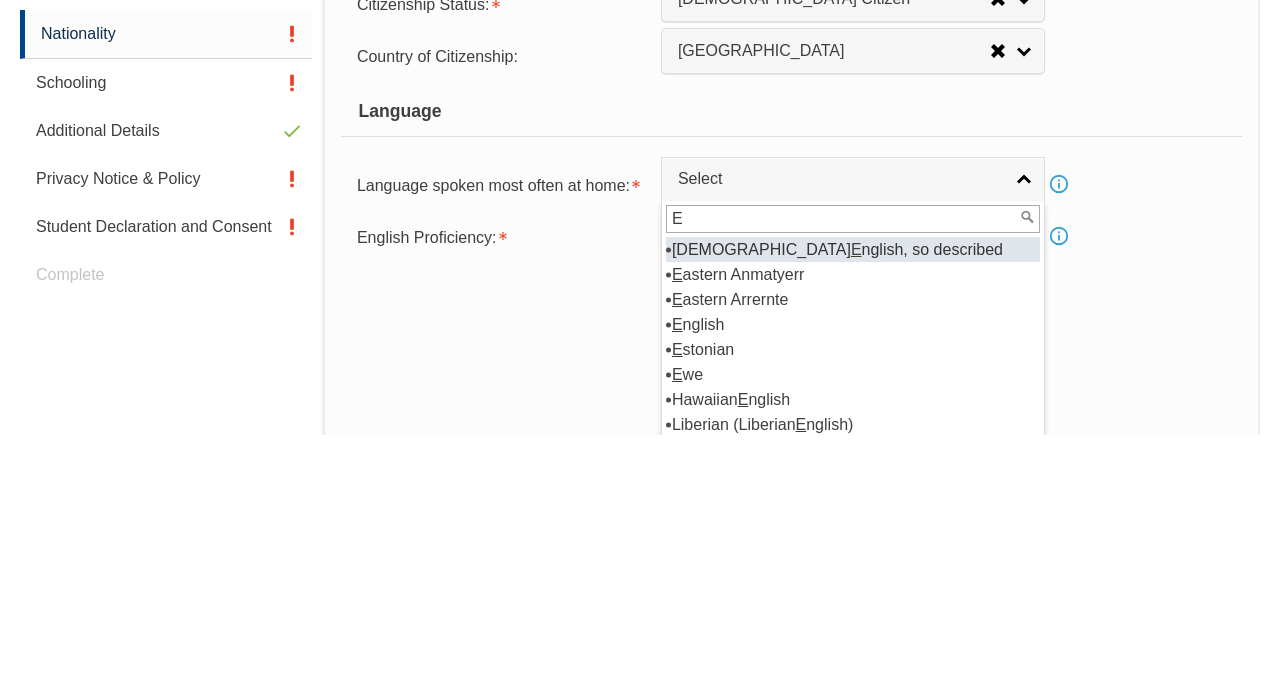 type on "En" 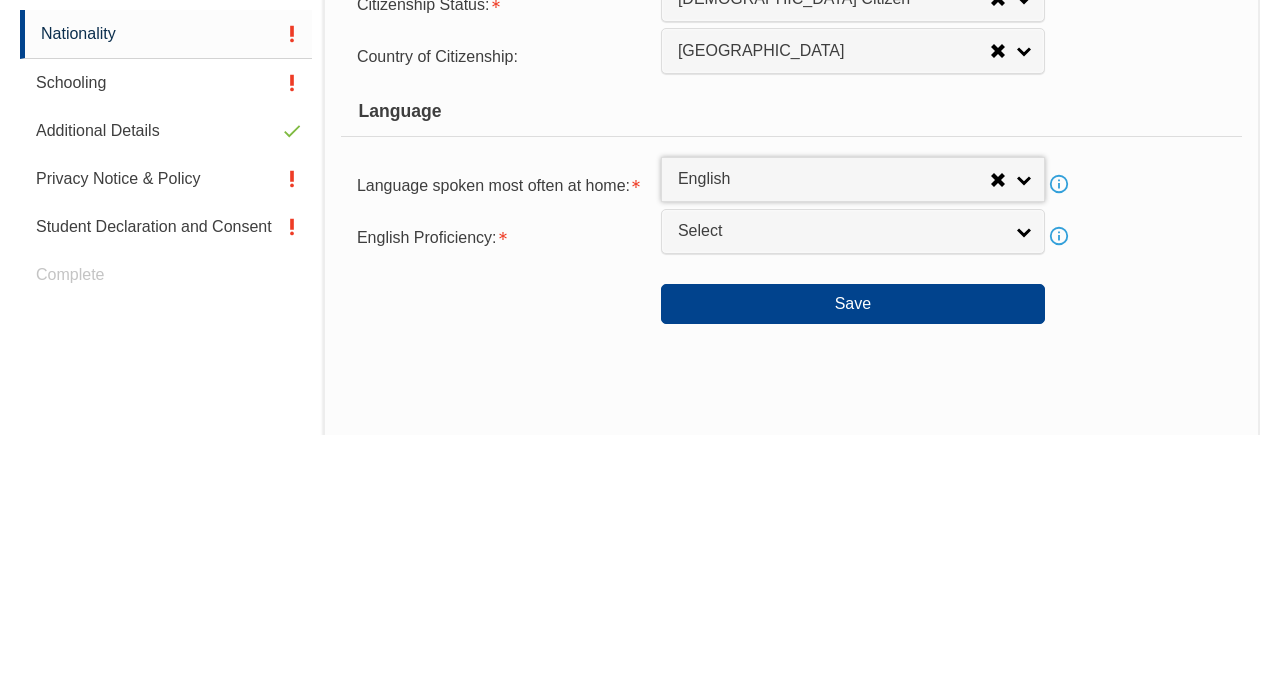 select on "1201" 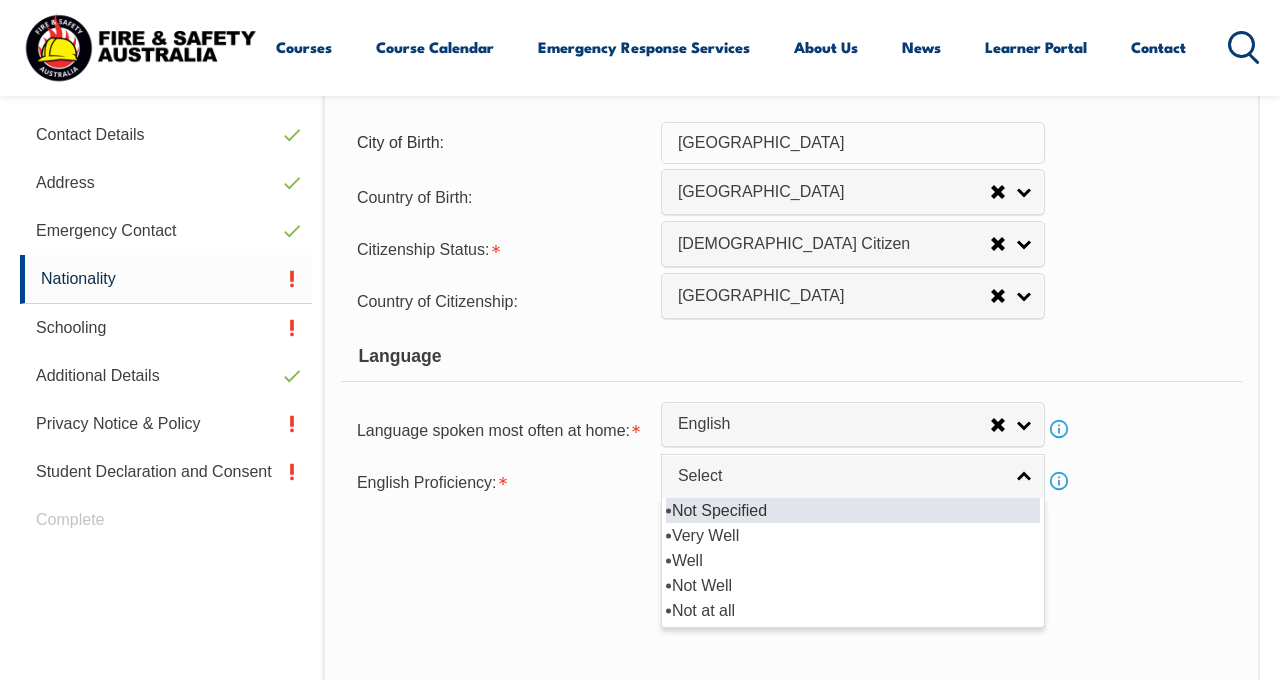 select on "1" 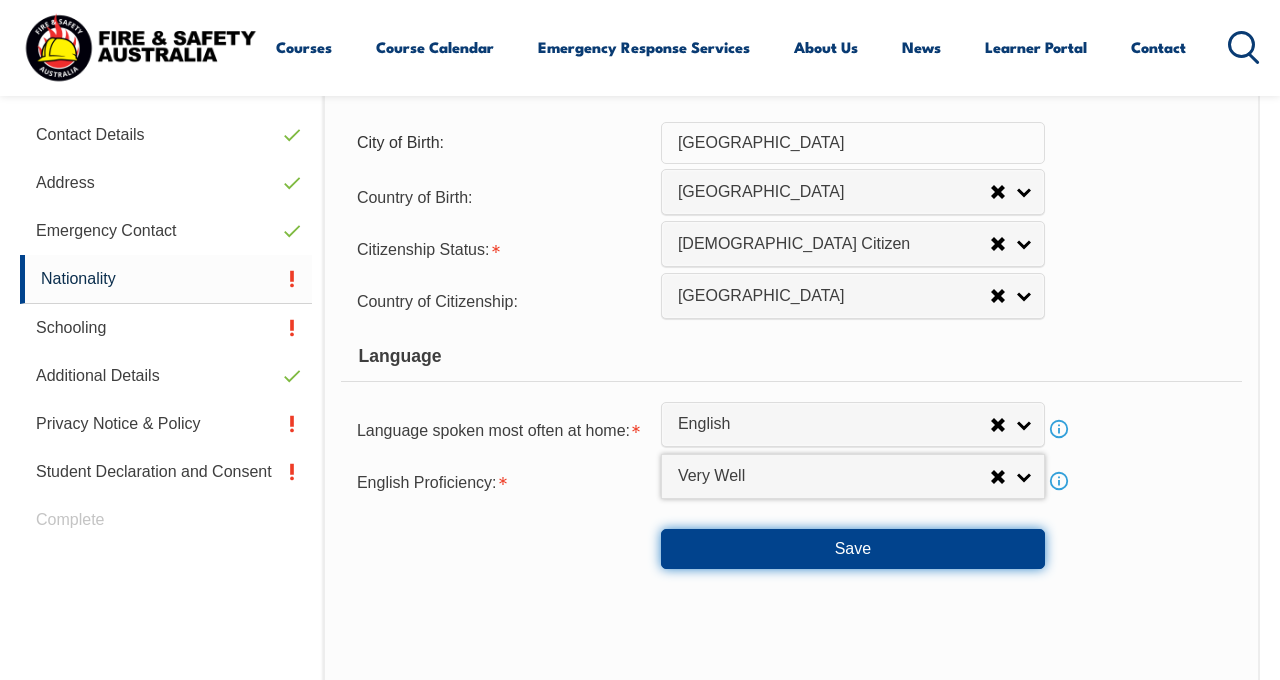 click on "Save" at bounding box center (853, 549) 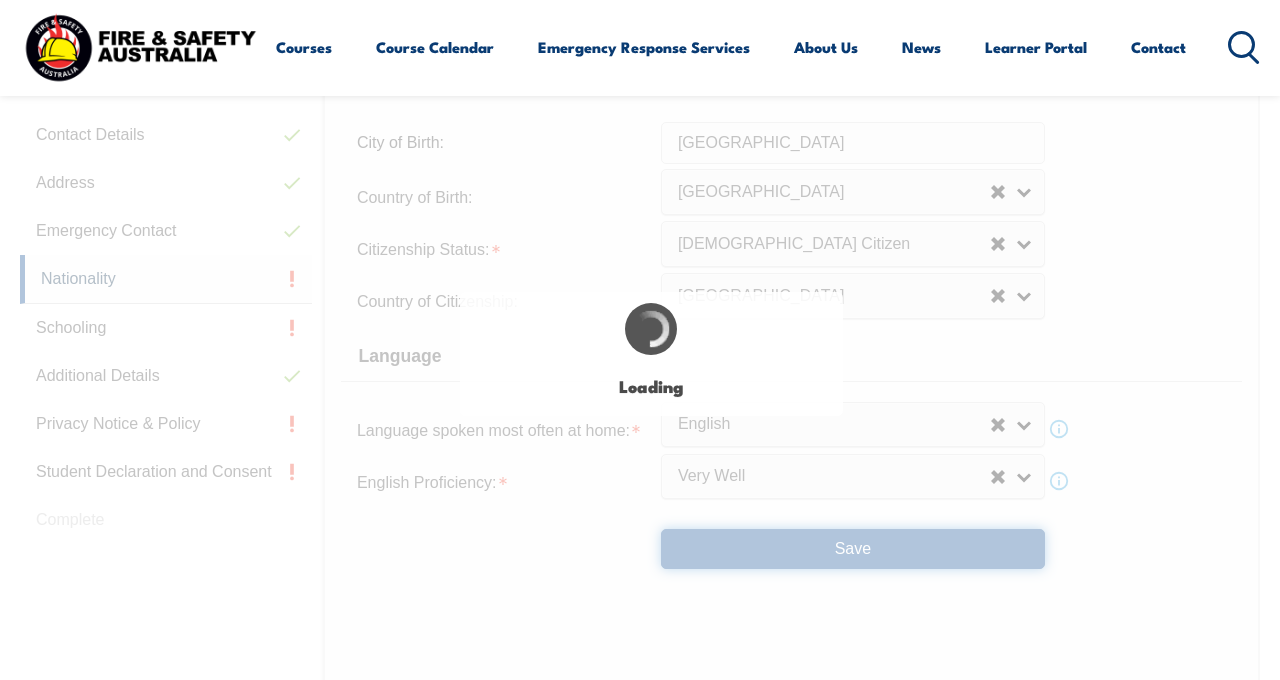 type on "[GEOGRAPHIC_DATA]" 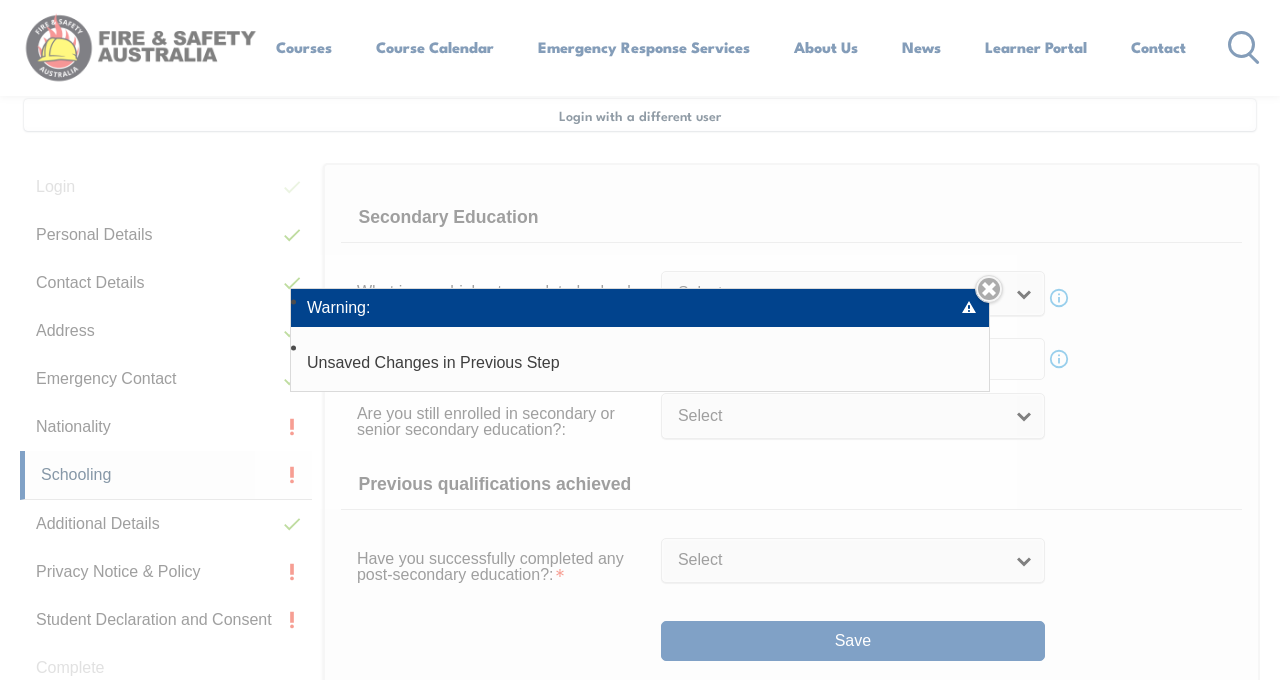 scroll, scrollTop: 485, scrollLeft: 0, axis: vertical 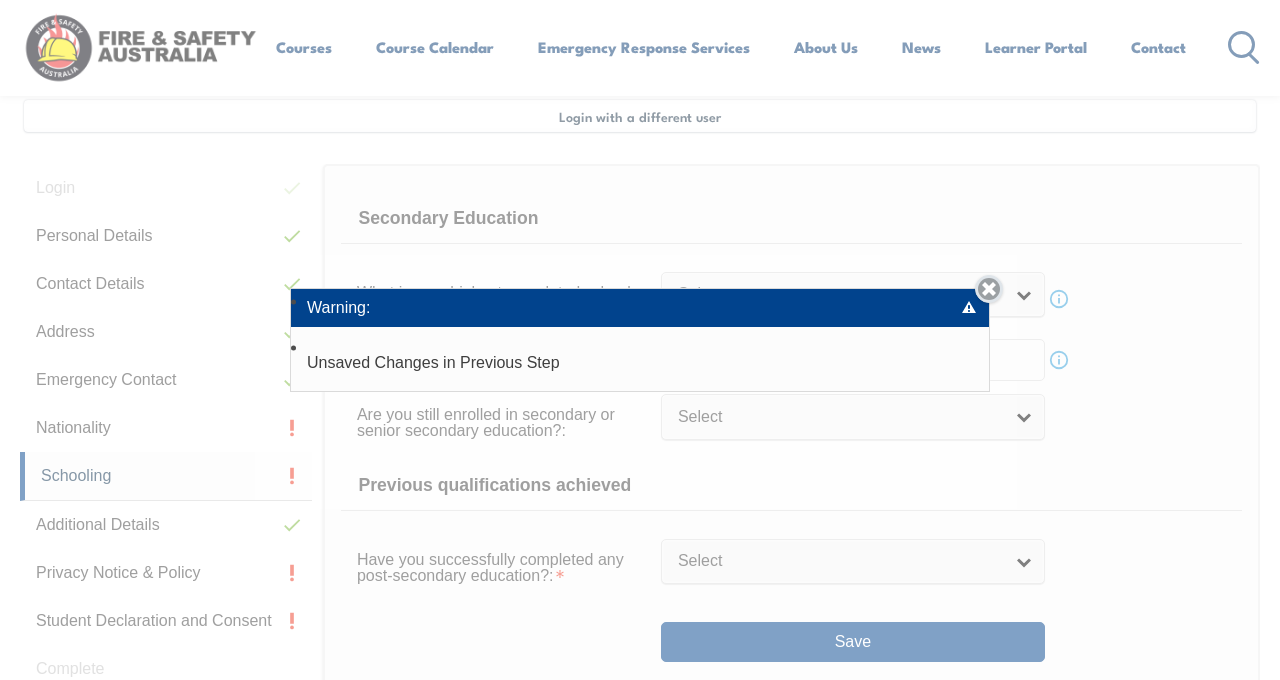 click on "Close" at bounding box center (989, 289) 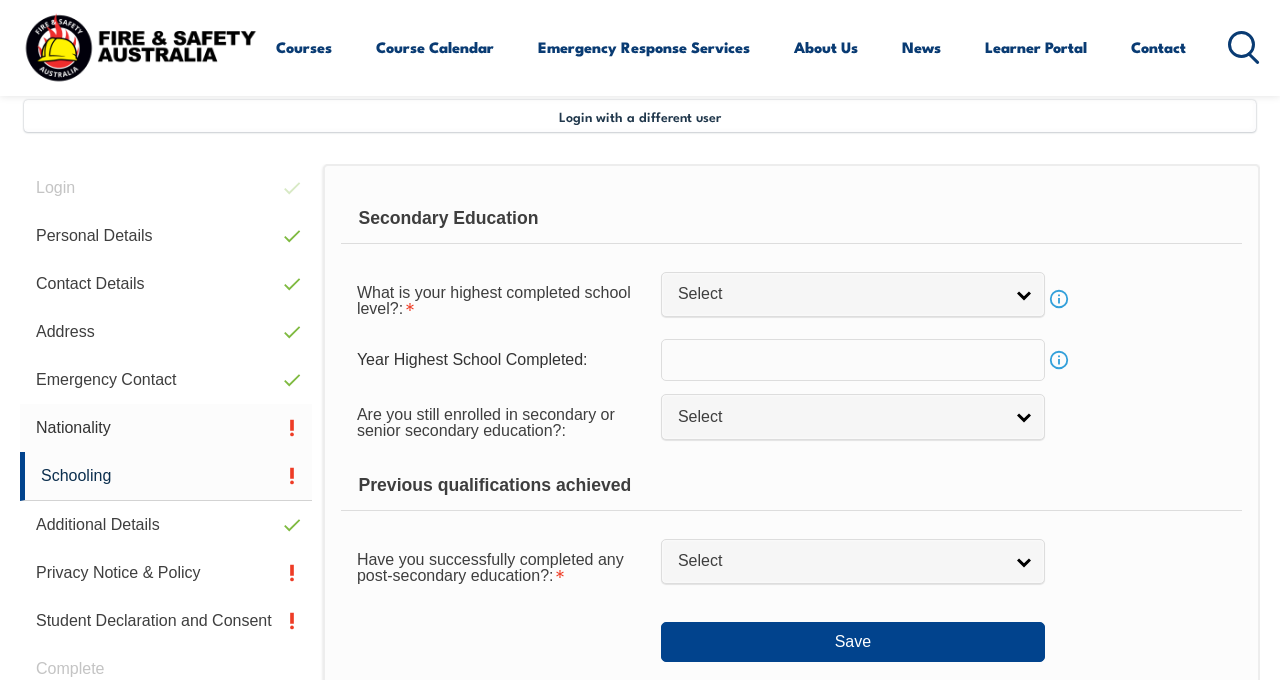 click on "Nationality" at bounding box center (166, 428) 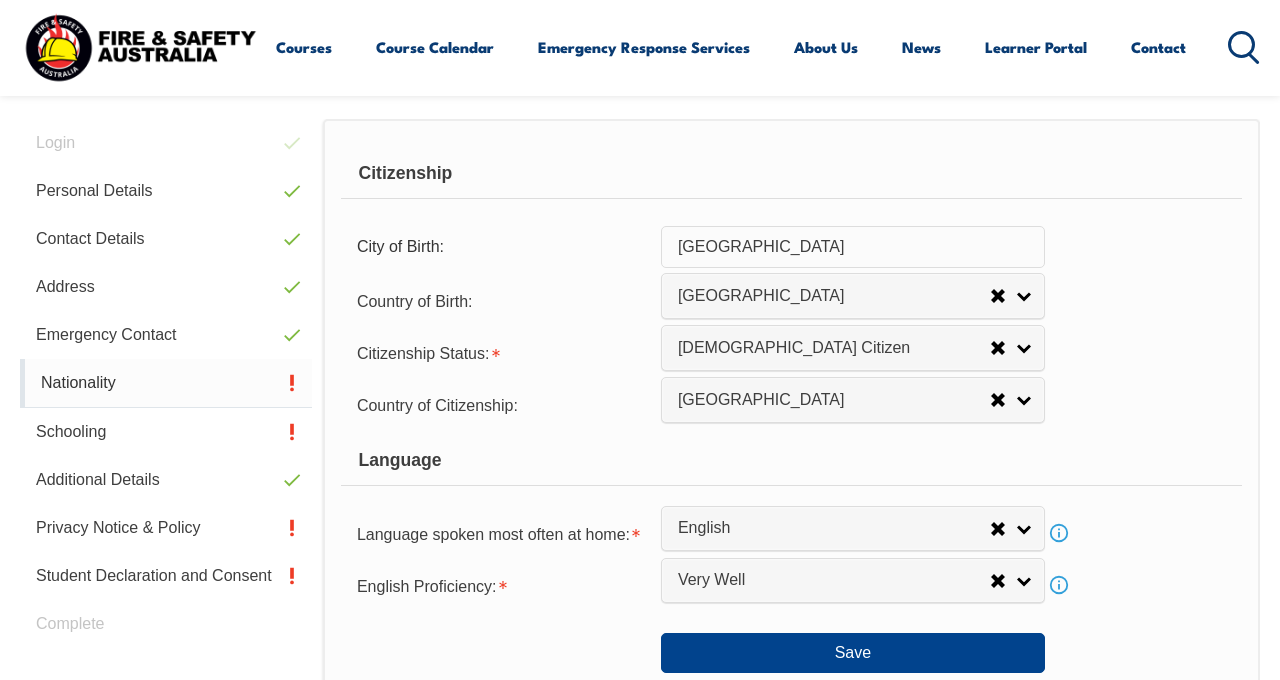 scroll, scrollTop: 528, scrollLeft: 0, axis: vertical 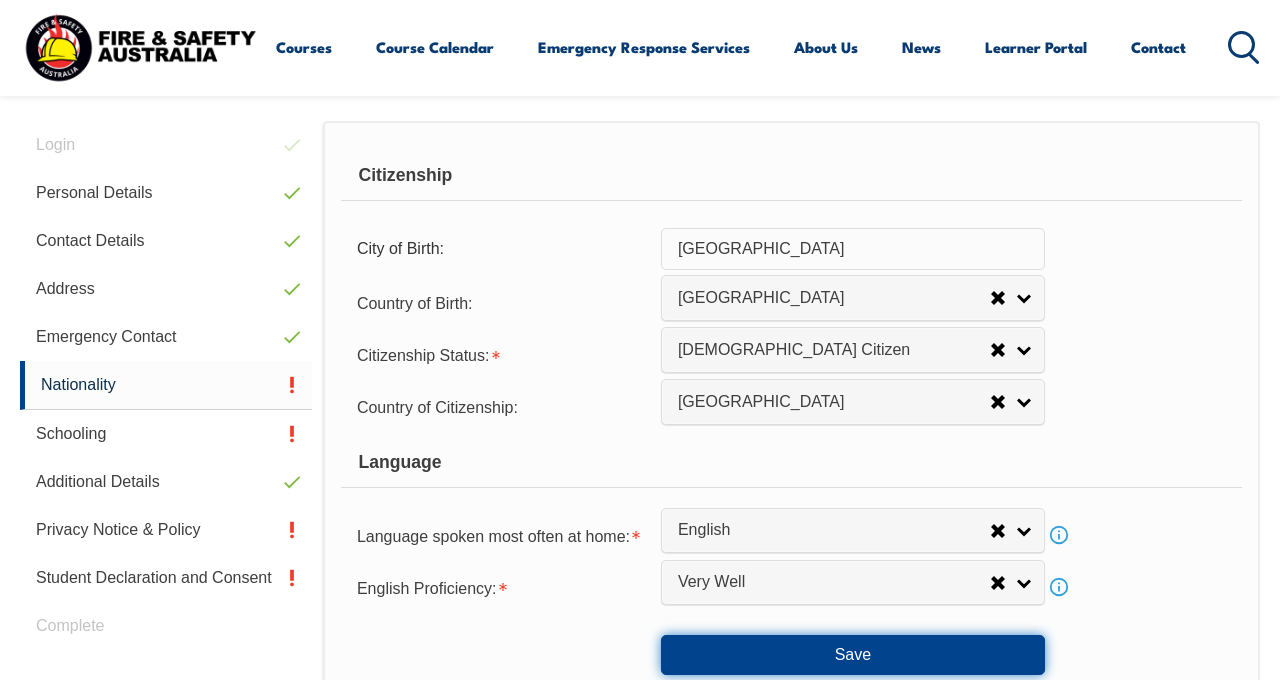 click on "Save" at bounding box center (853, 655) 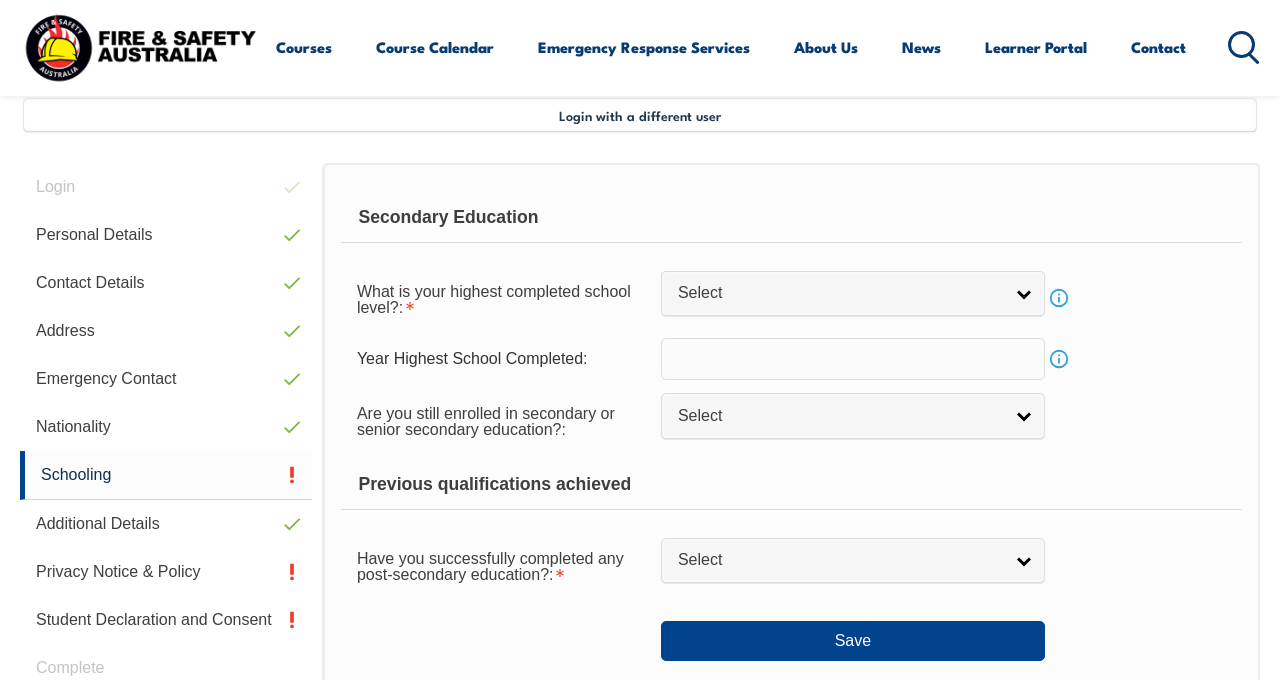 scroll, scrollTop: 485, scrollLeft: 0, axis: vertical 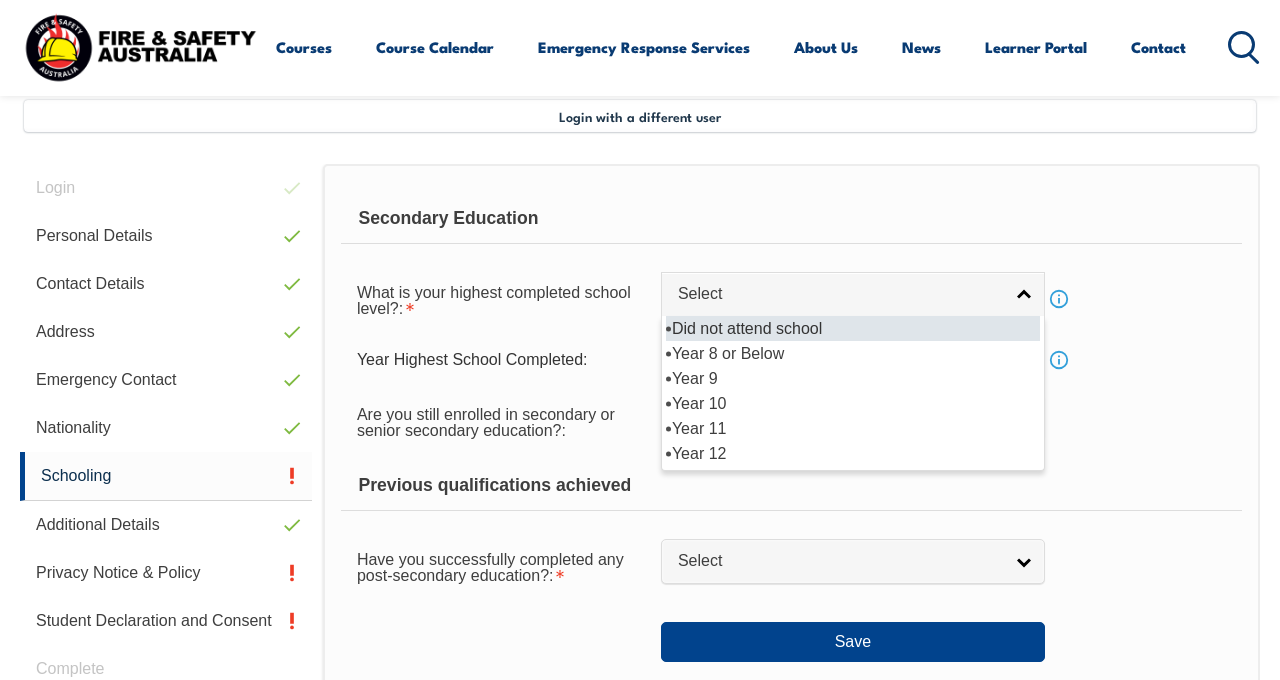 select on "11" 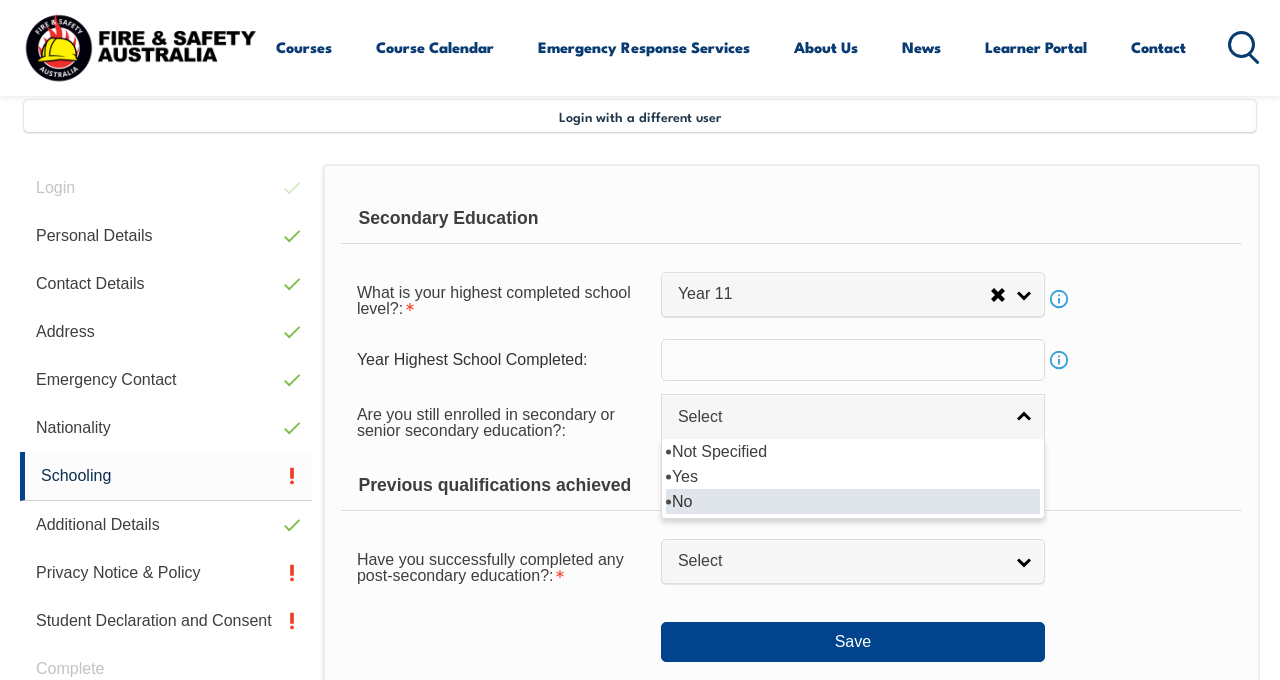 select on "false" 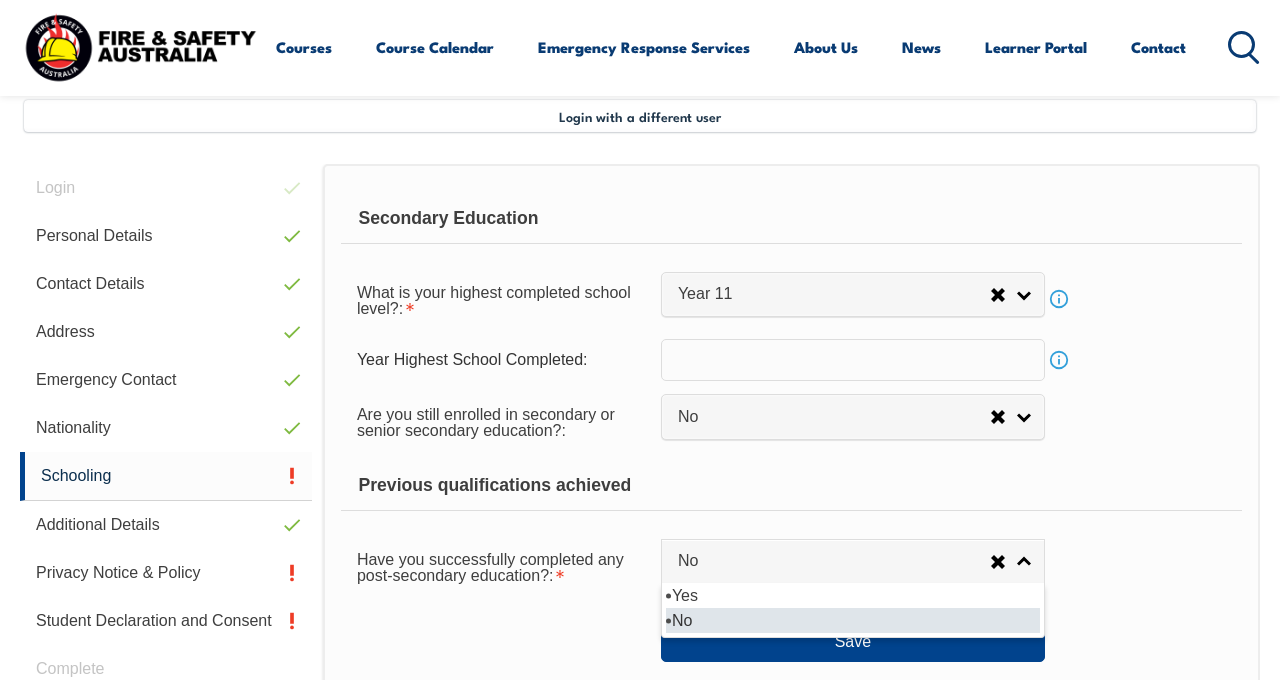 select on "true" 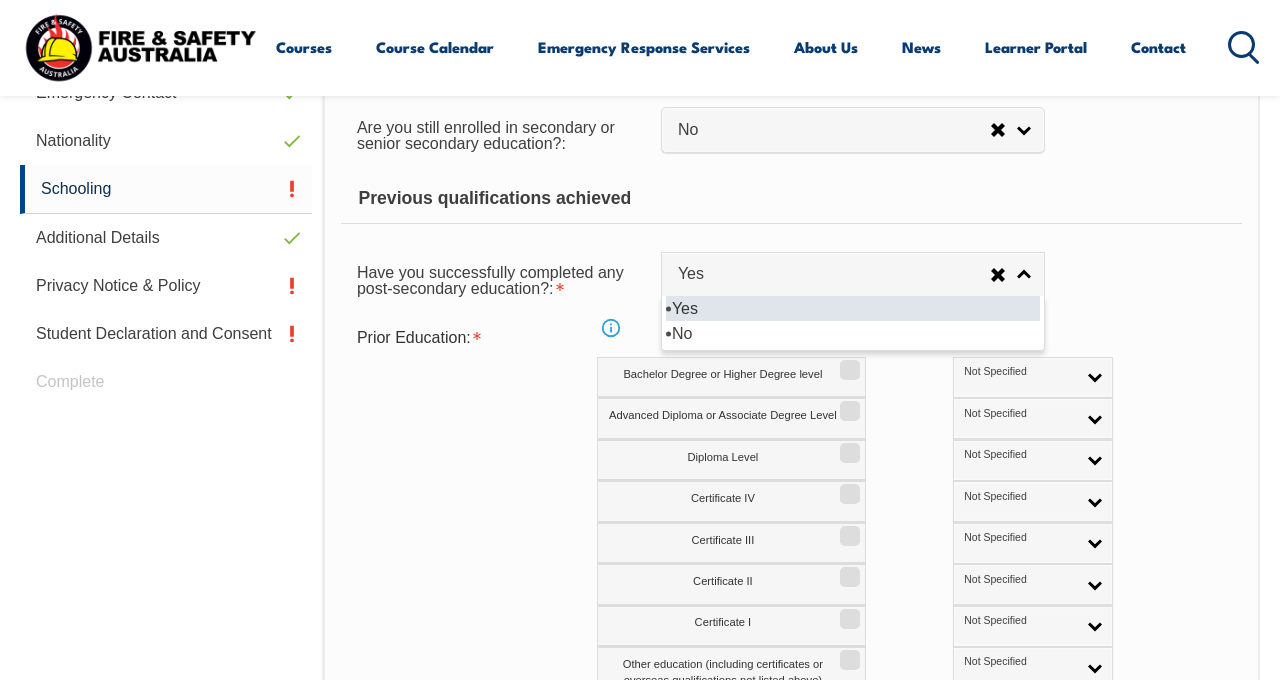 scroll, scrollTop: 776, scrollLeft: 0, axis: vertical 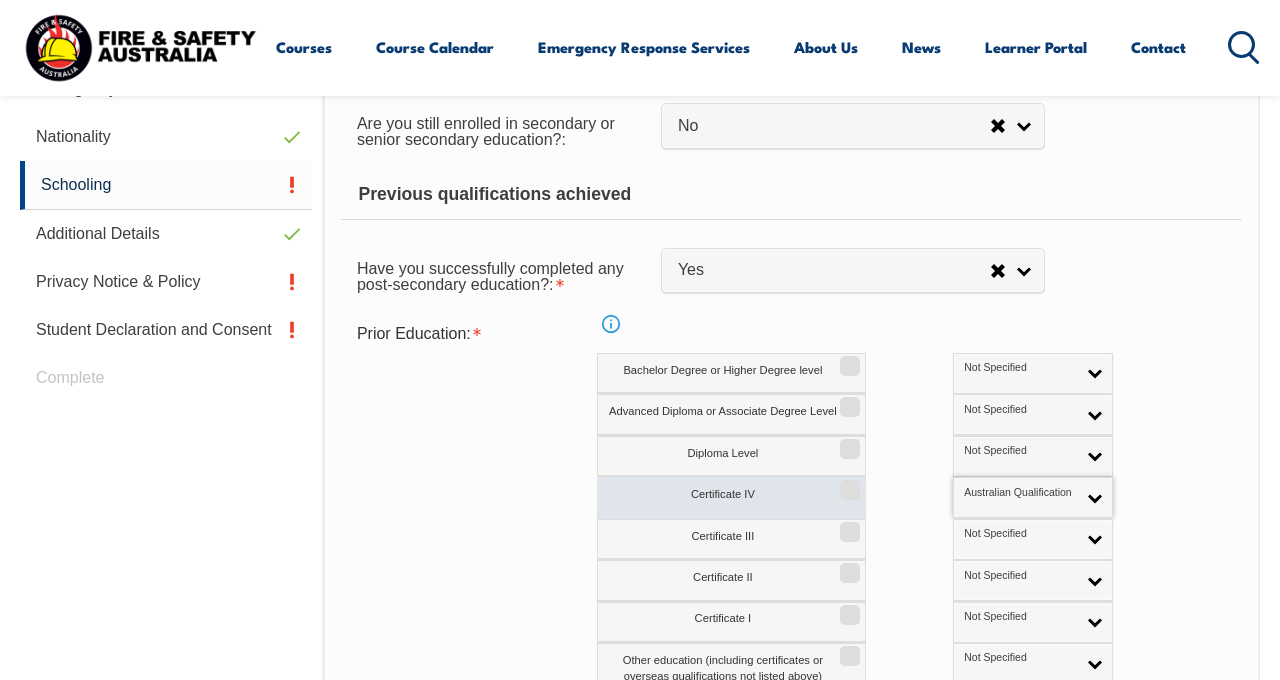 click on "Certificate IV" at bounding box center [847, 483] 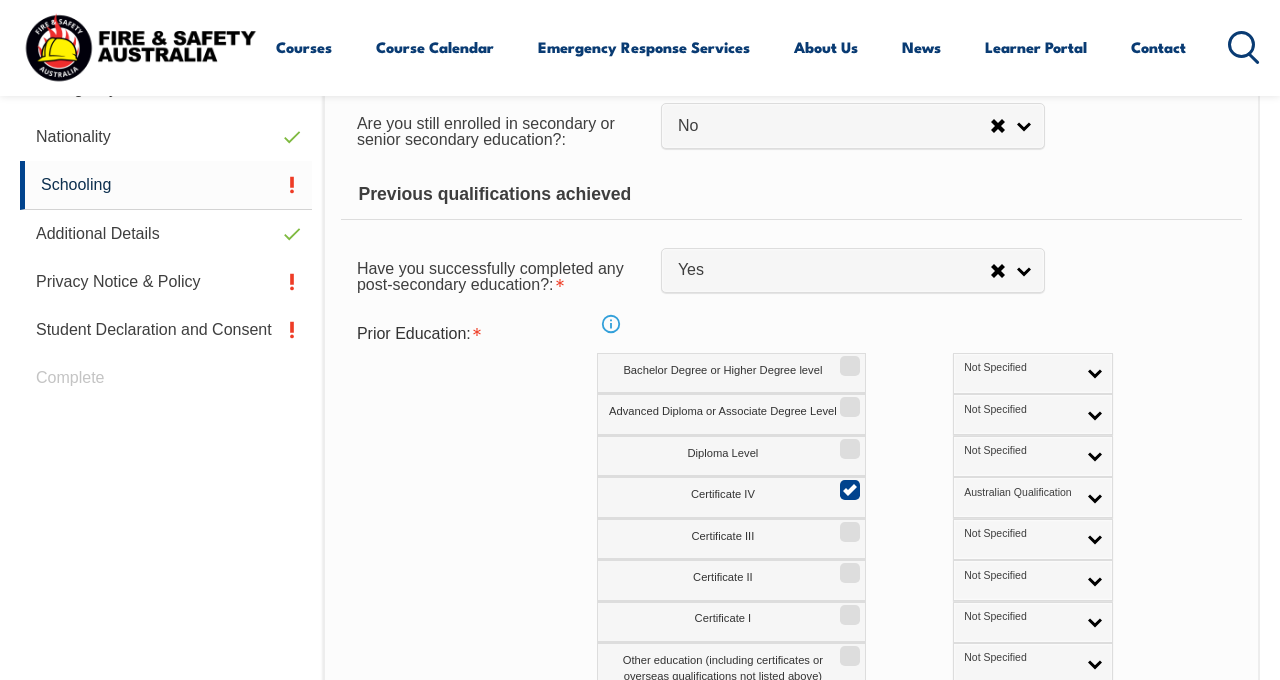 click on "Save" at bounding box center [853, 732] 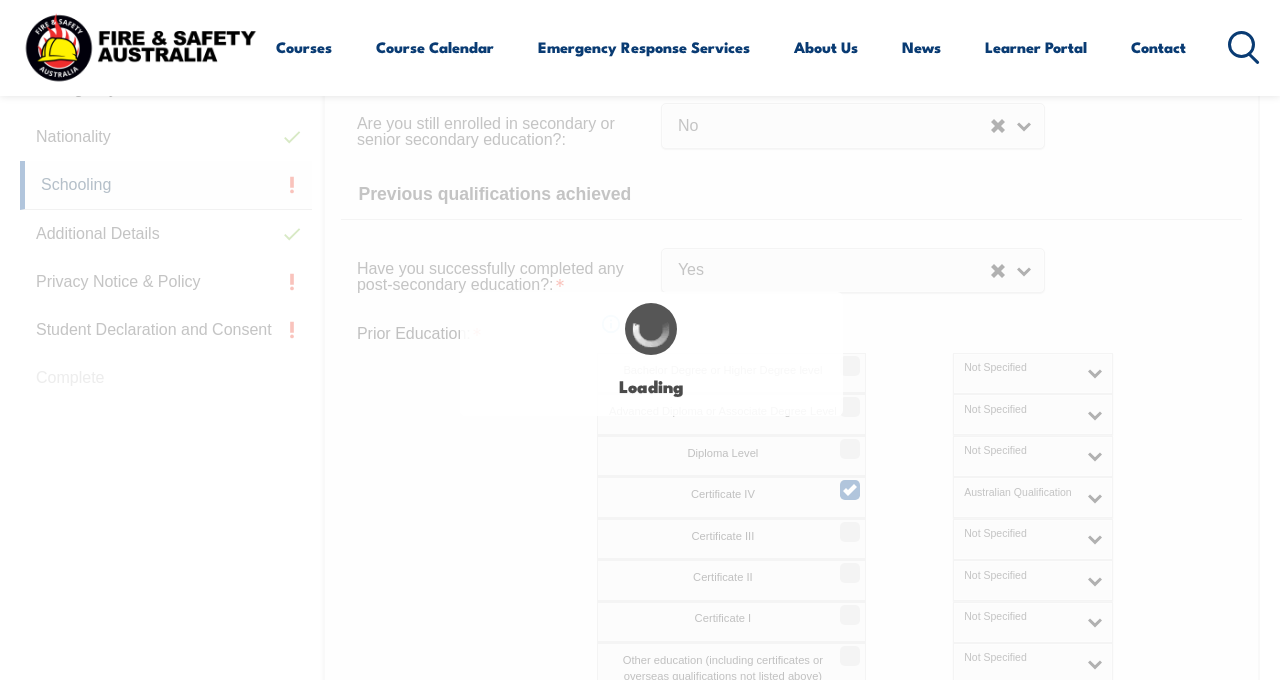 select on "false" 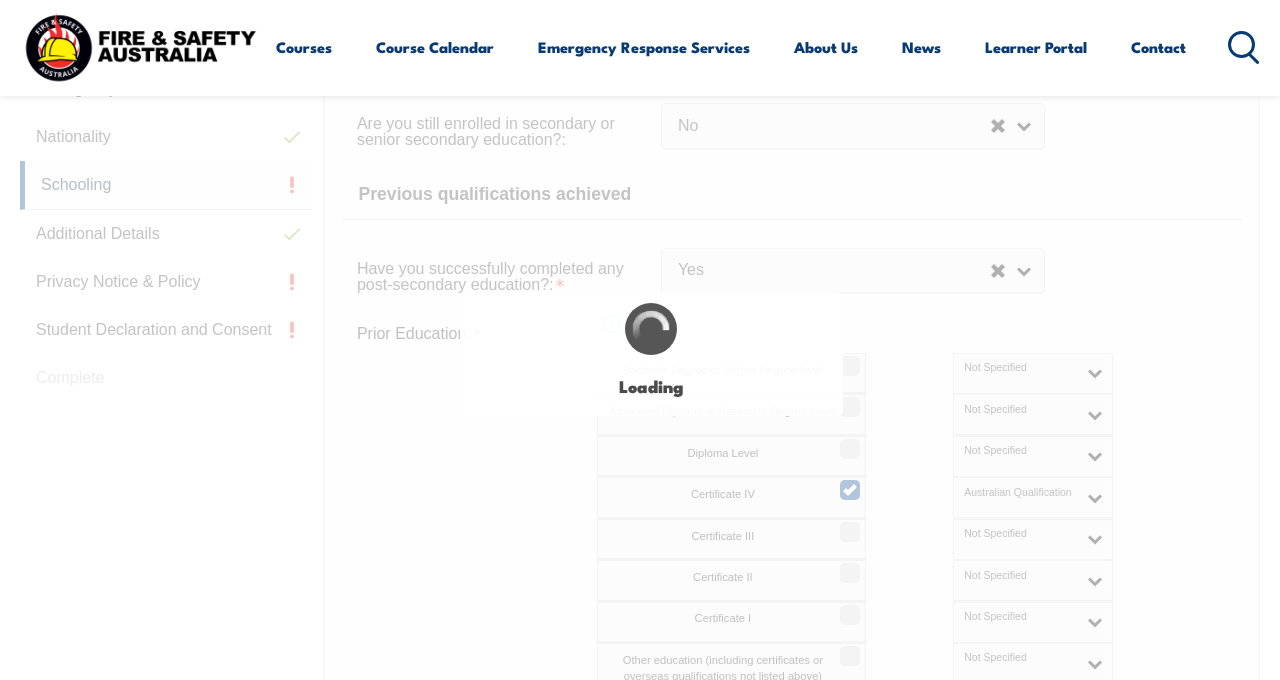 select 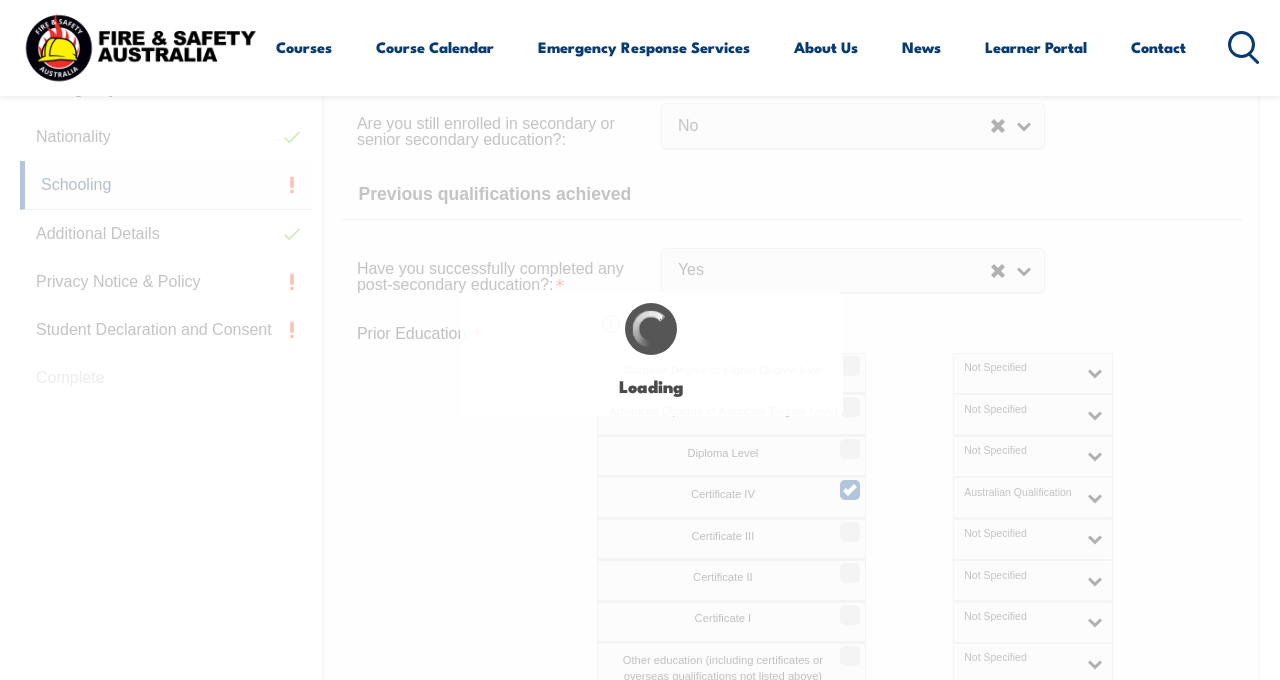 select on "false" 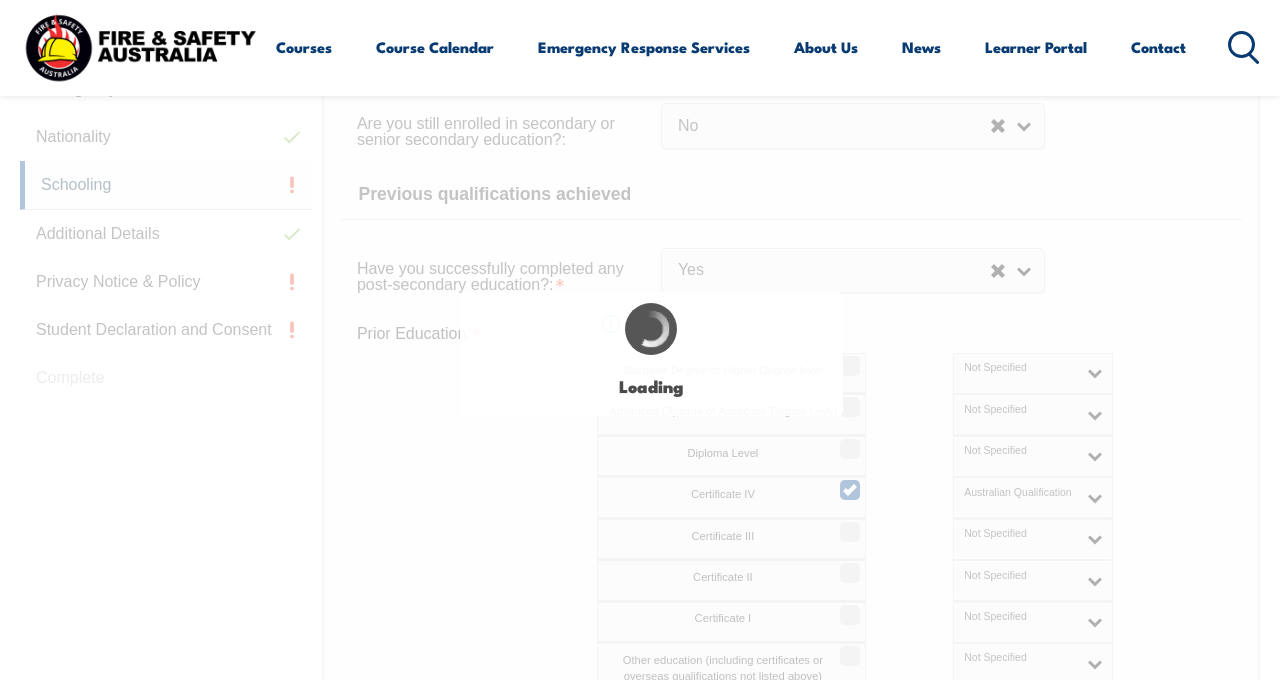 select on "true" 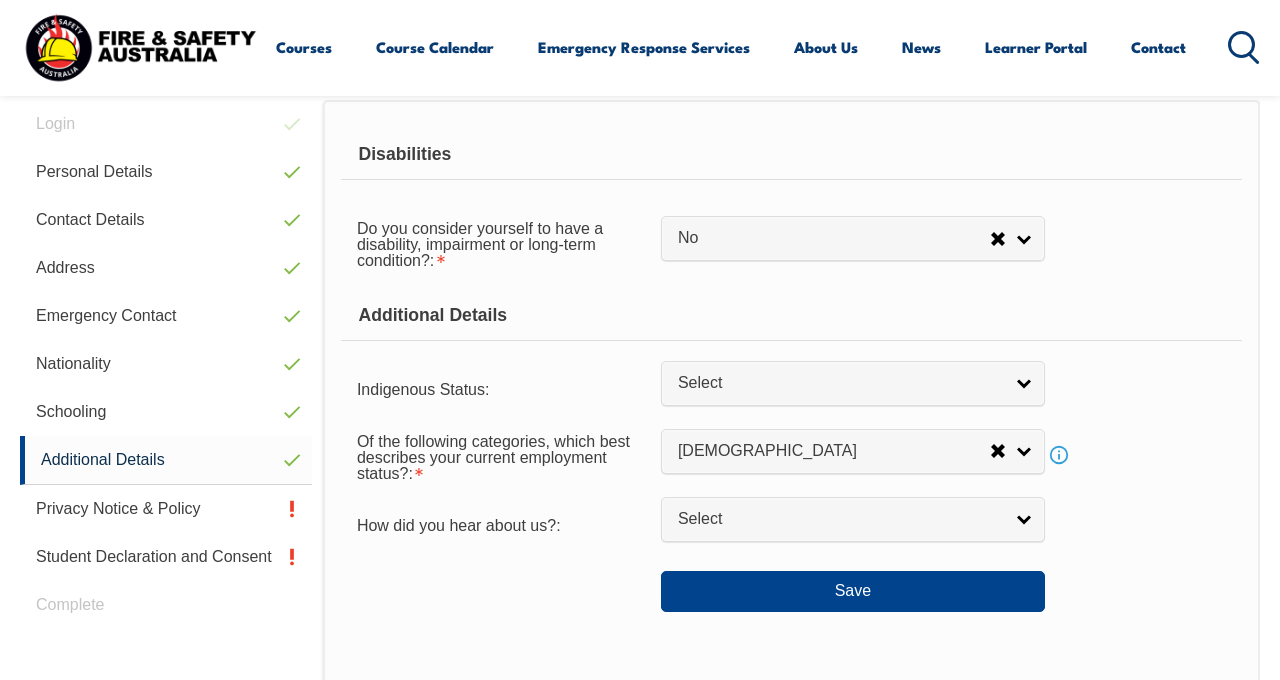 scroll, scrollTop: 485, scrollLeft: 0, axis: vertical 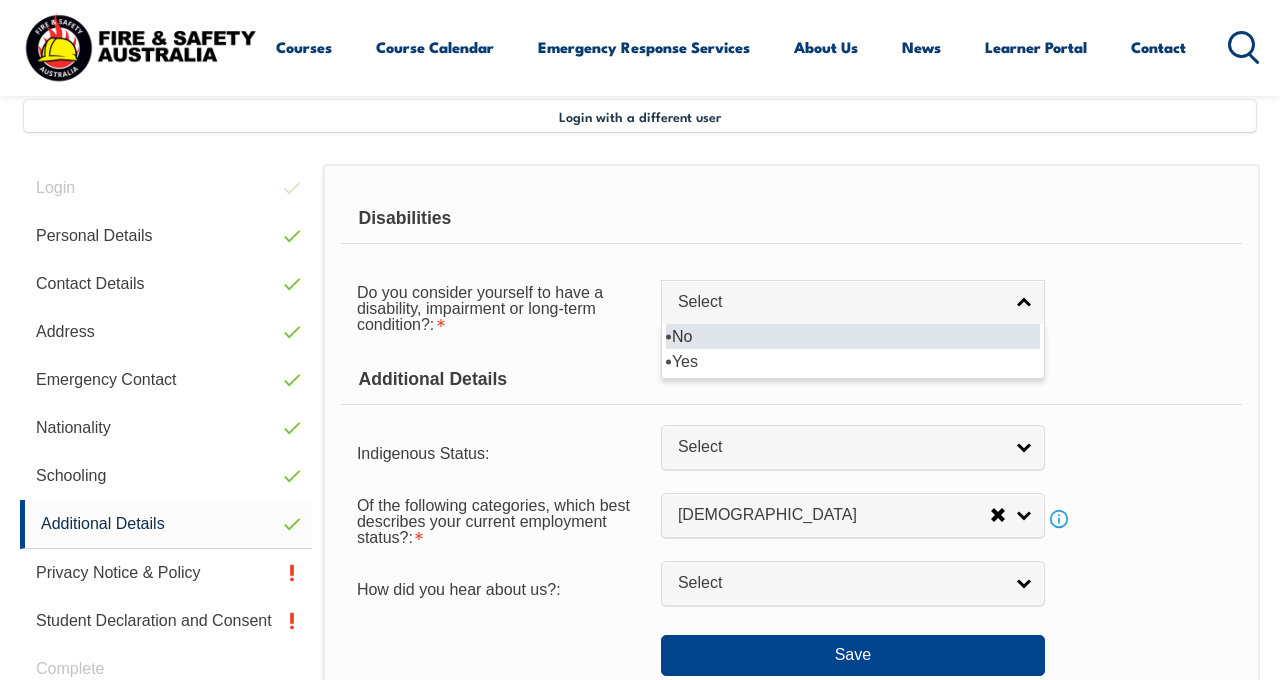 select on "false" 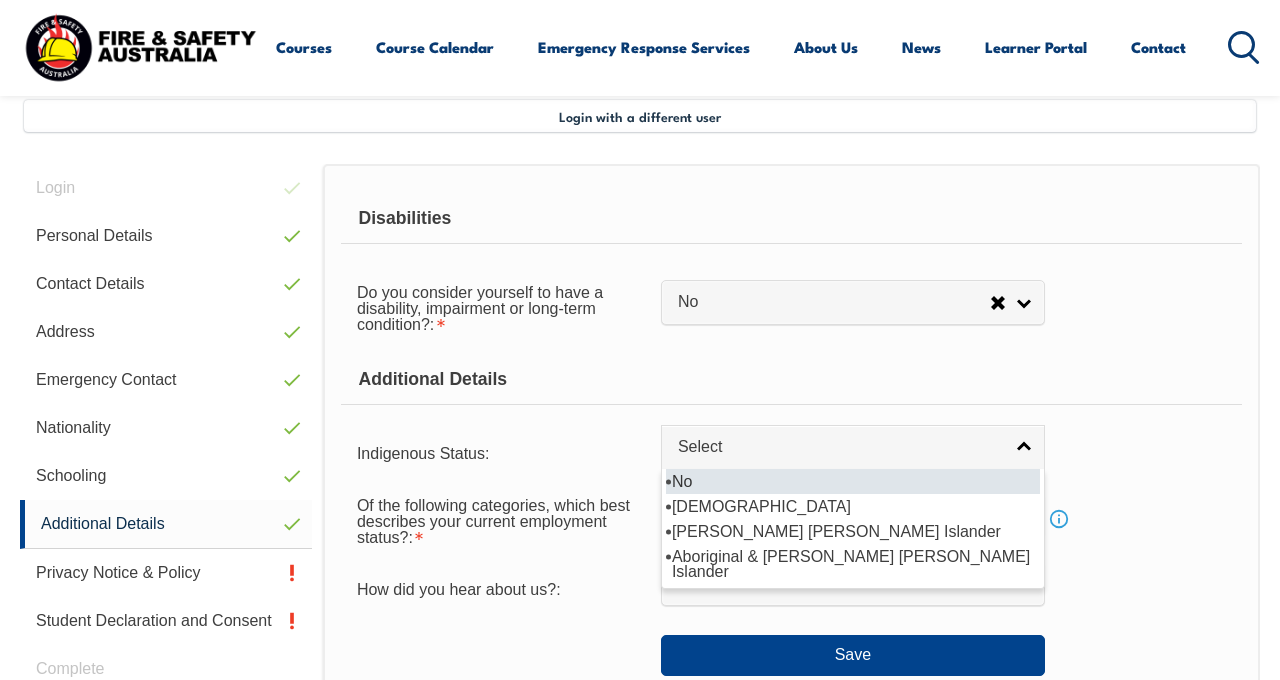 select on "4" 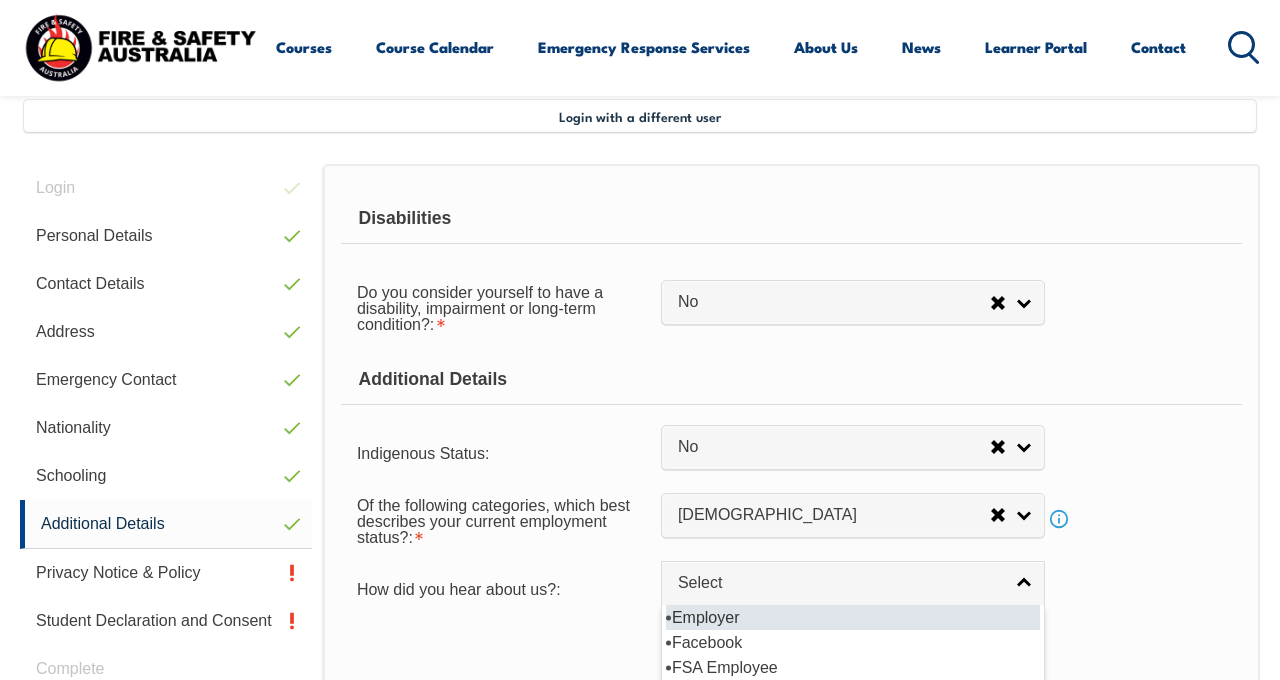 select on "8019" 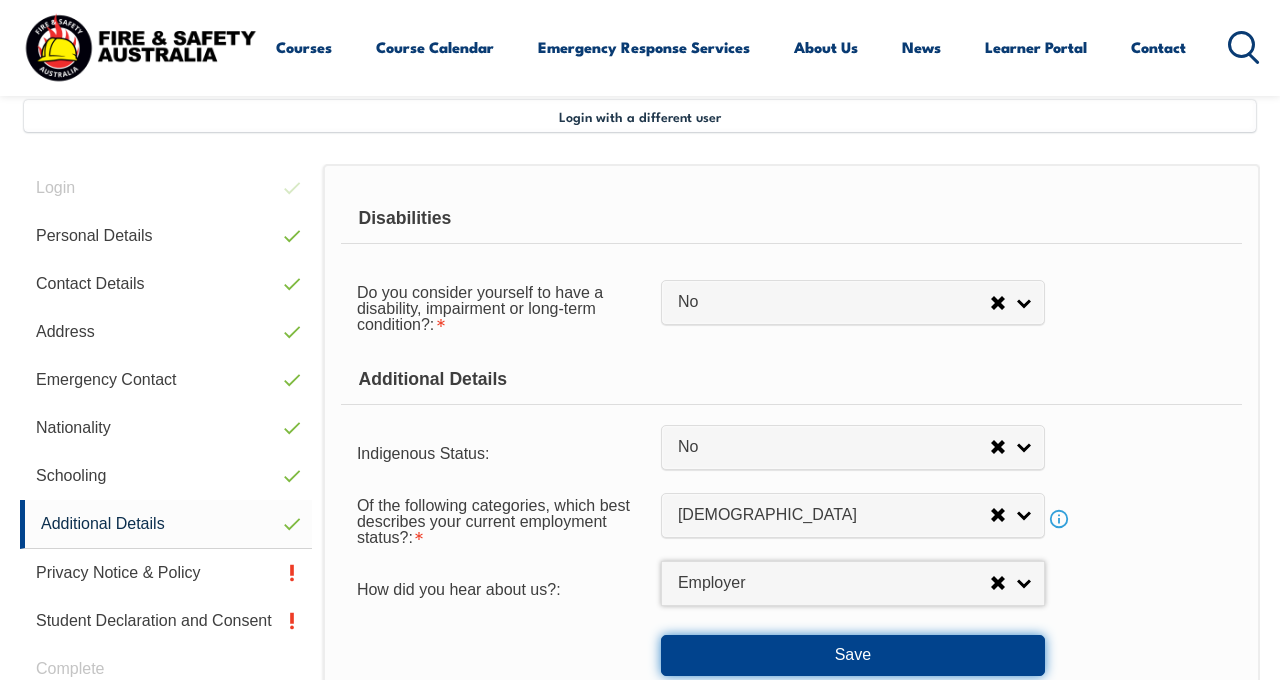 click on "Save" at bounding box center (853, 655) 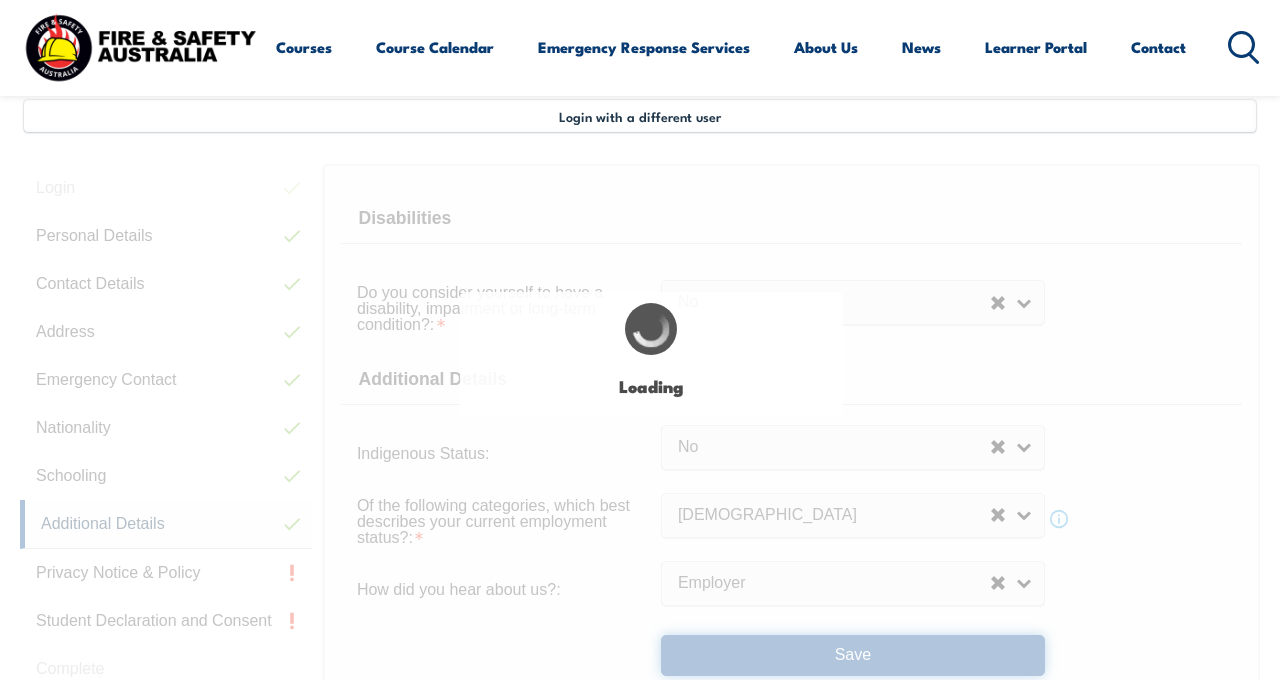 select on "false" 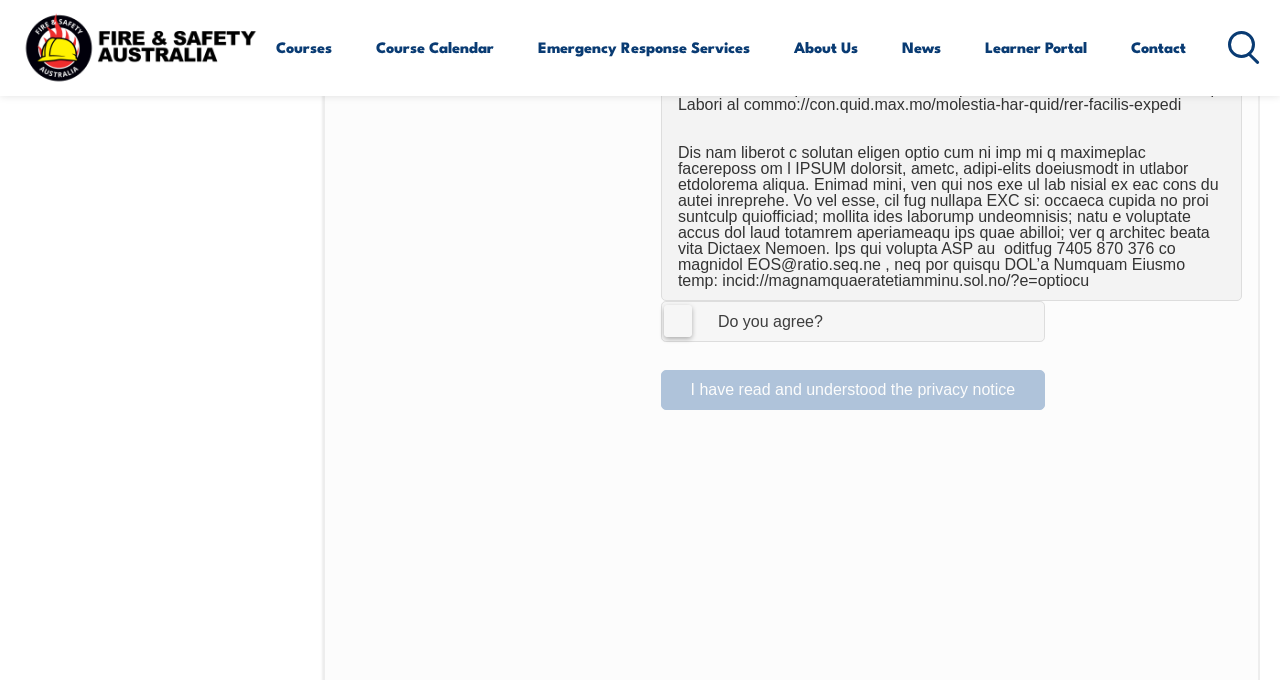 scroll, scrollTop: 1388, scrollLeft: 0, axis: vertical 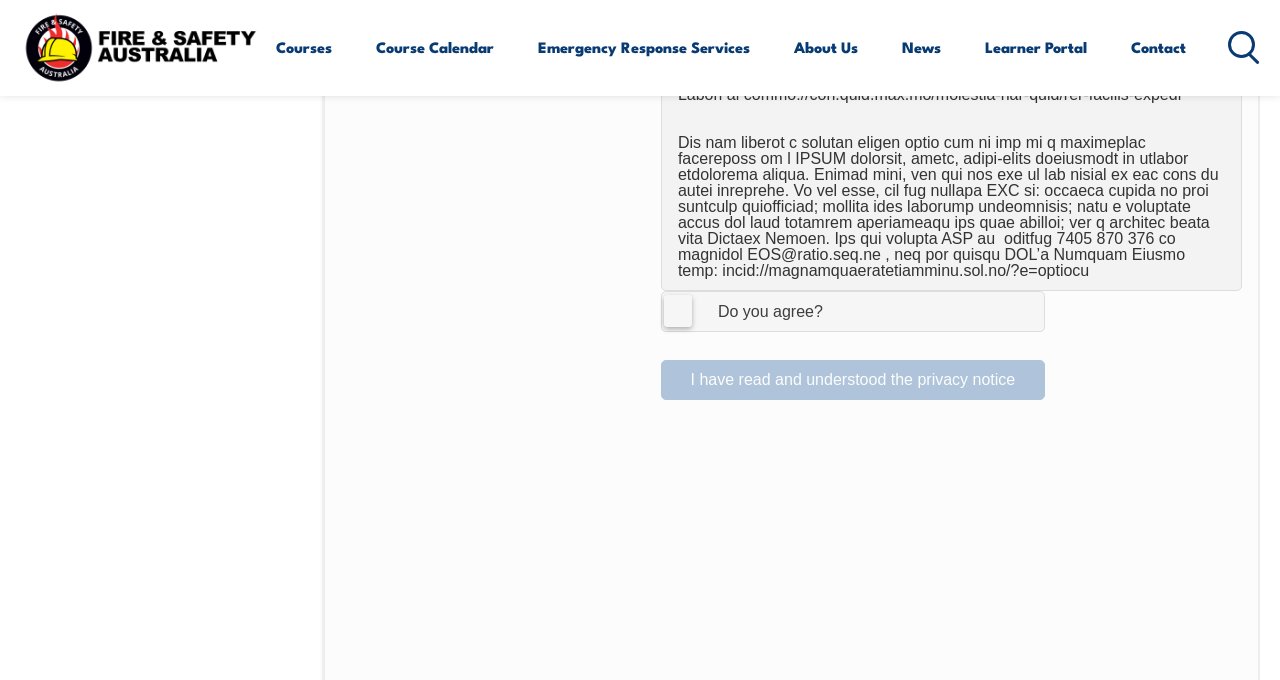 click on "I Agree Do you agree?" at bounding box center [750, 311] 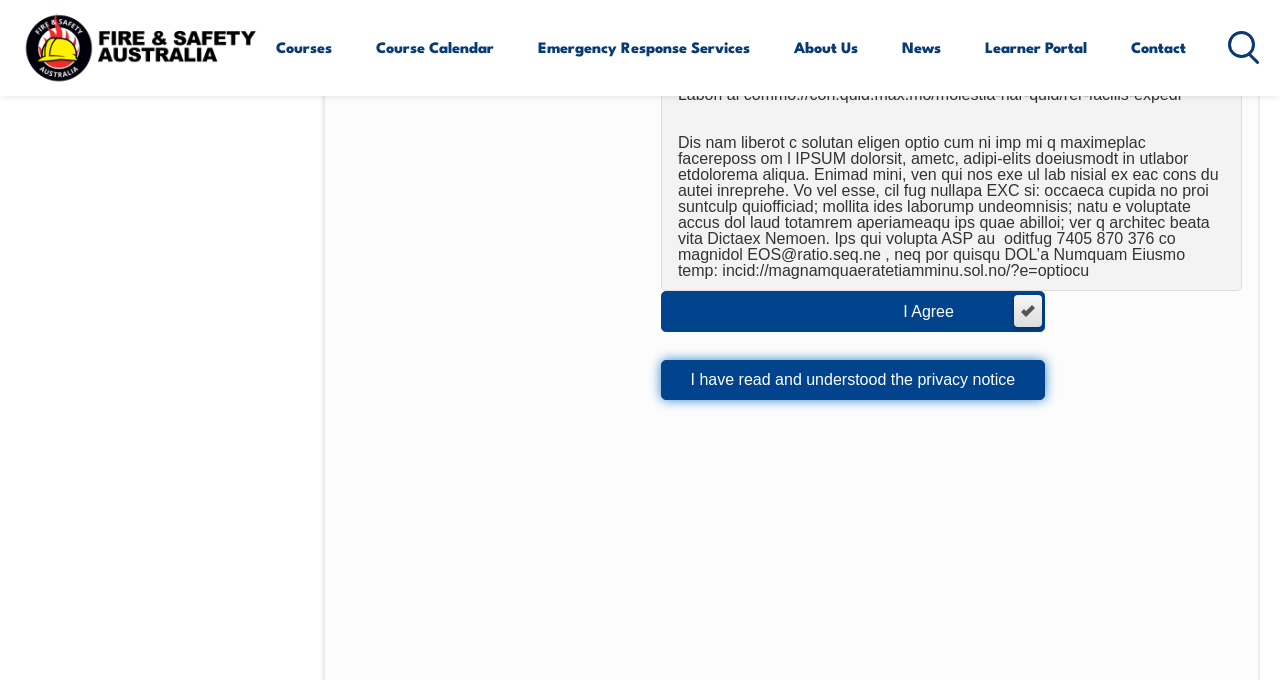 click on "I have read and understood the privacy notice" at bounding box center [853, 380] 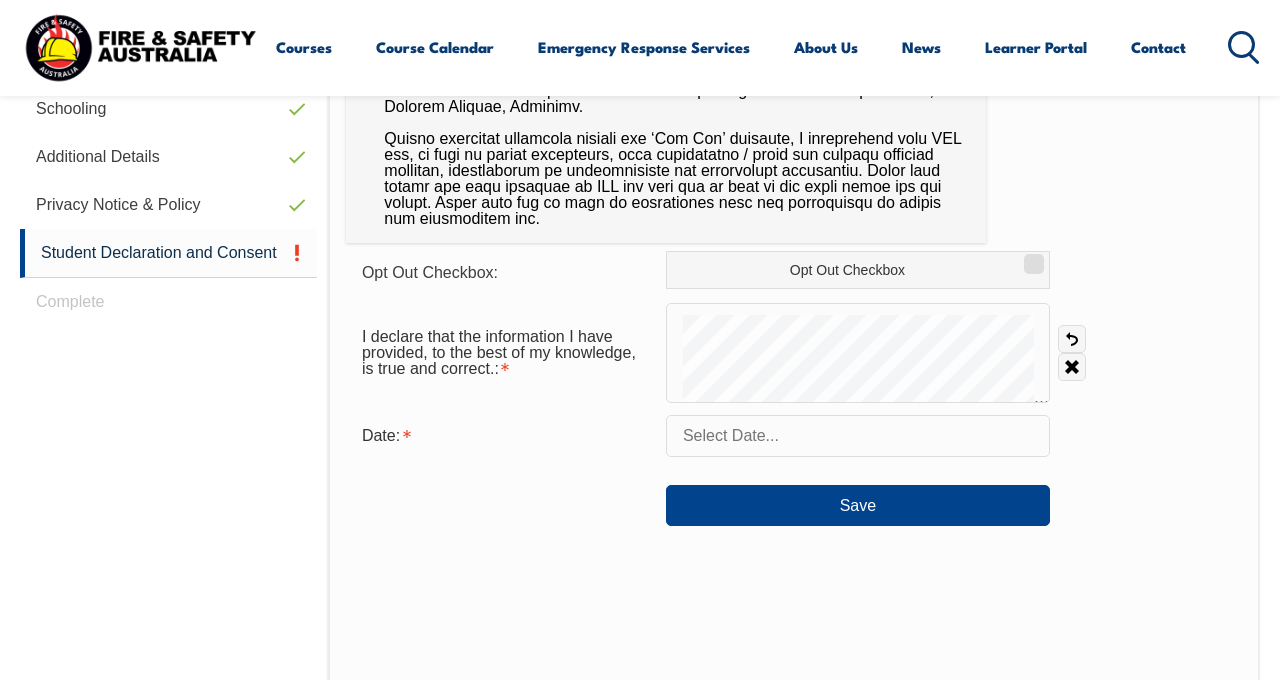 scroll, scrollTop: 850, scrollLeft: 0, axis: vertical 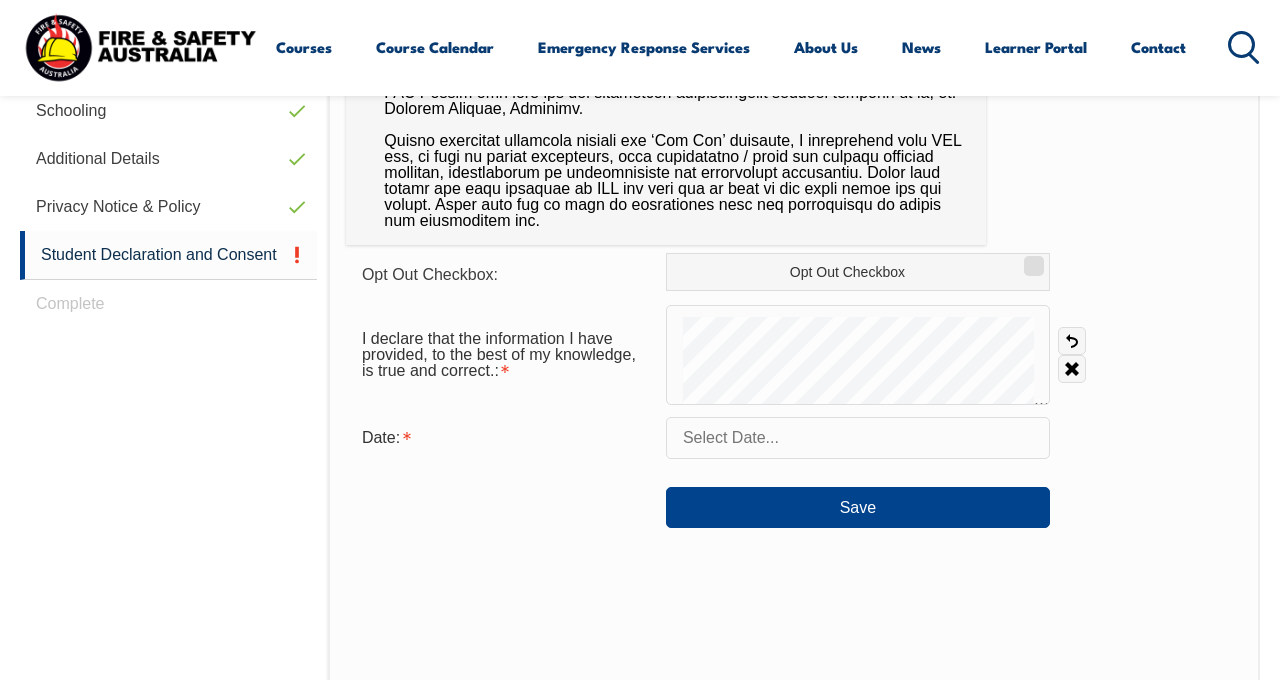 click on "Courses
Course Calendar
Emergency Response Services
Services Overview
Emergency Response Solutions
Paramedic & Medical Solutions
Industrial Security Solutions
Emergency Response Vehicles
Safety Advisers
About Us
About FSA
Our promise
Careers
News
Learner Portal
Contact
Home
Course Finder
All Courses
Aviation Safety Training Courses
Confined Space Courses
Electricity Supply Industry (ESI) Courses
Emergency Response Training & Rescue Courses
Fire Safety Training Courses
First Aid Training Courses
Global Wind Organisation (GWO) Courses
HAZMAT Courses
Health & Safety Representative Courses HSR Training
Height Safety & Rescue Courses
High Risk Work Licence Courses" at bounding box center (640, -510) 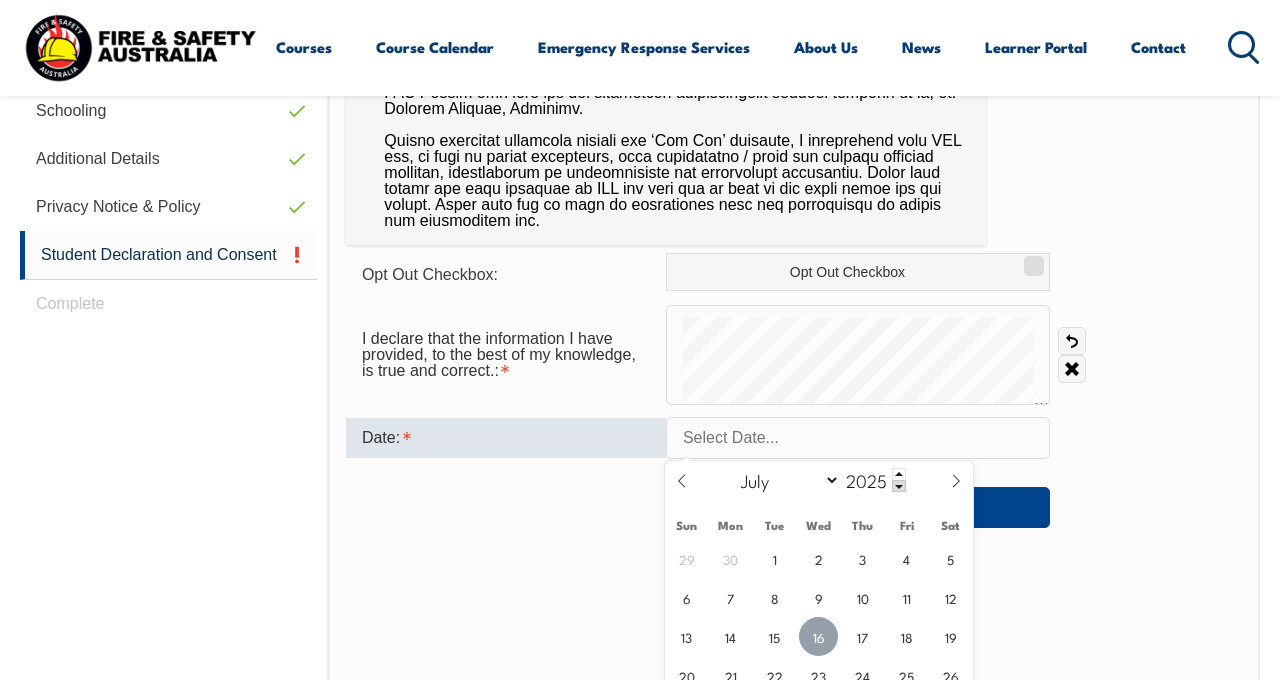 click on "16" at bounding box center [818, 636] 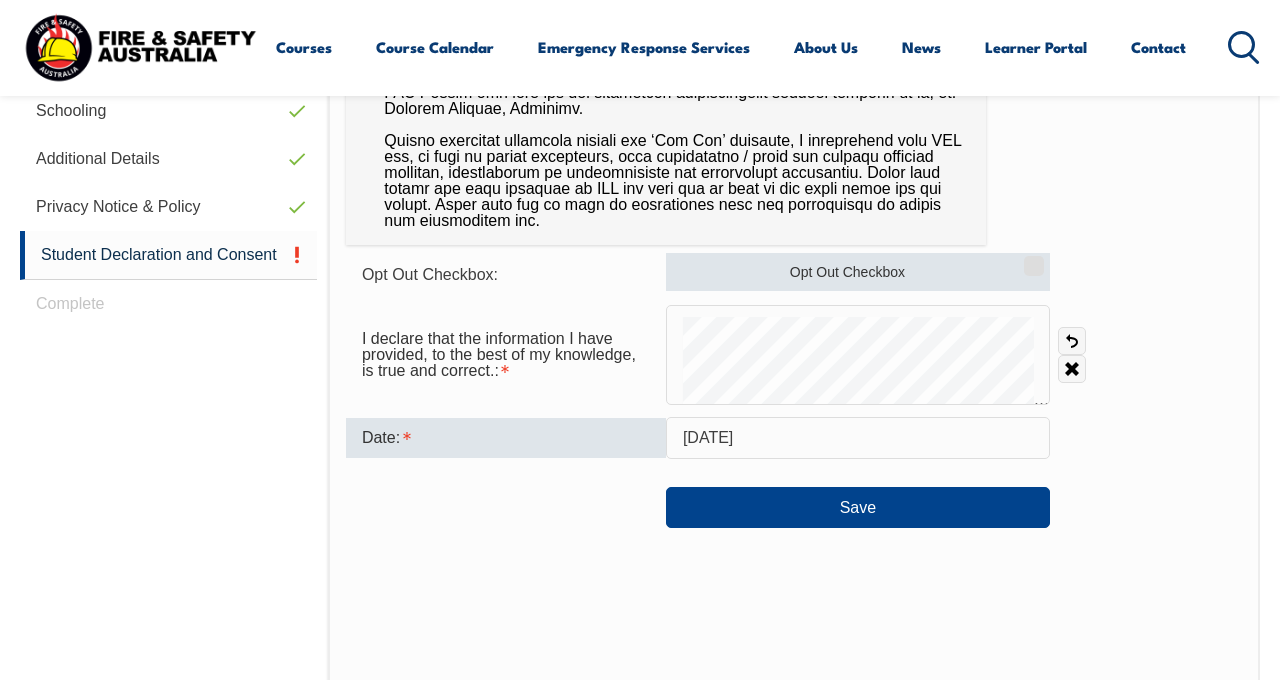 click on "Opt Out Checkbox" at bounding box center [1031, 259] 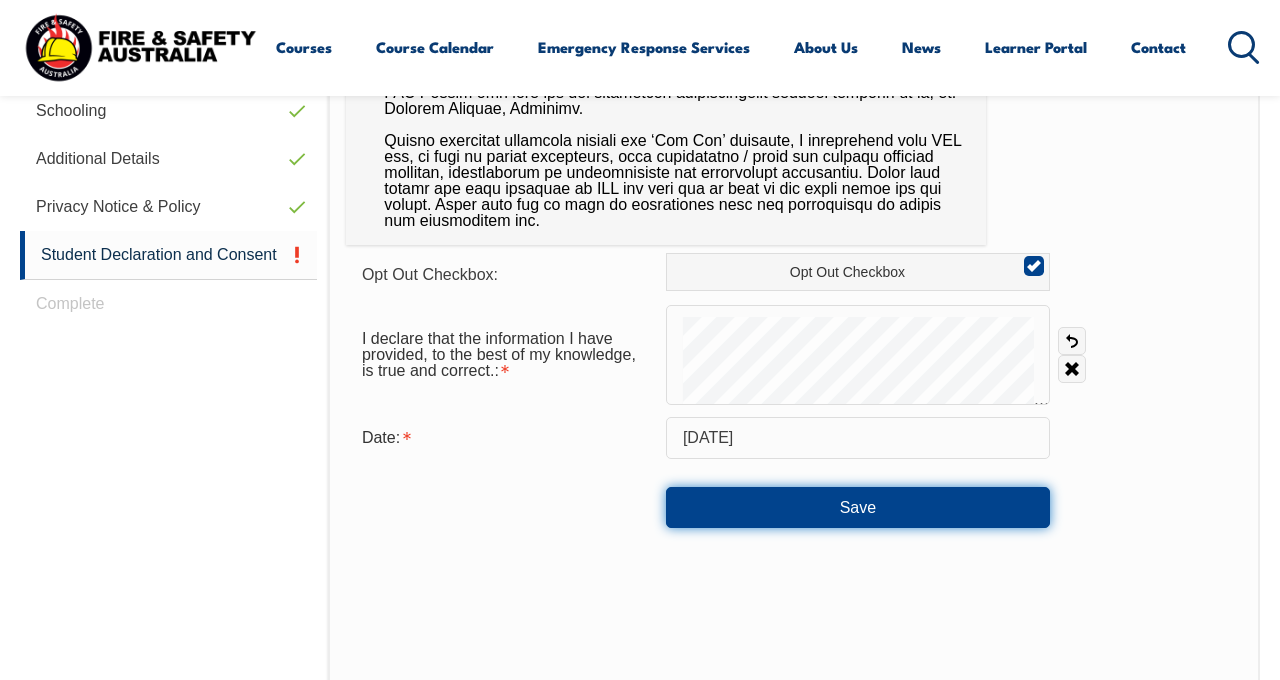 click on "Save" at bounding box center (858, 507) 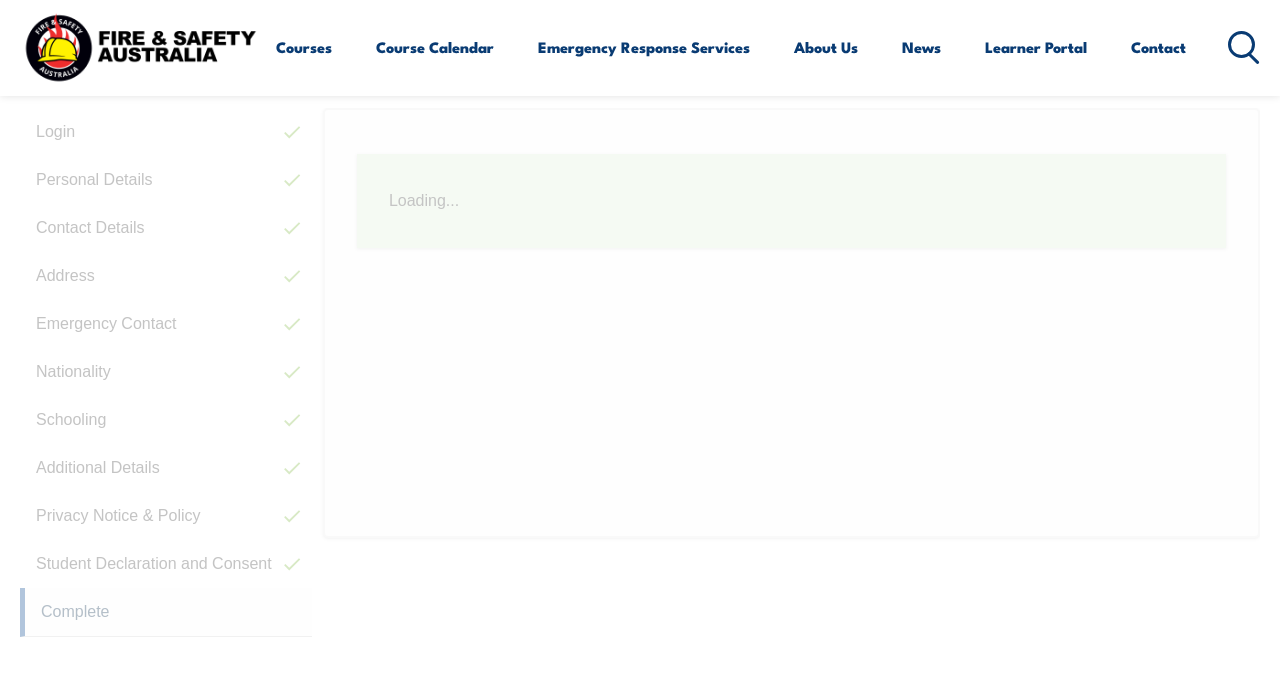 scroll, scrollTop: 549, scrollLeft: 0, axis: vertical 